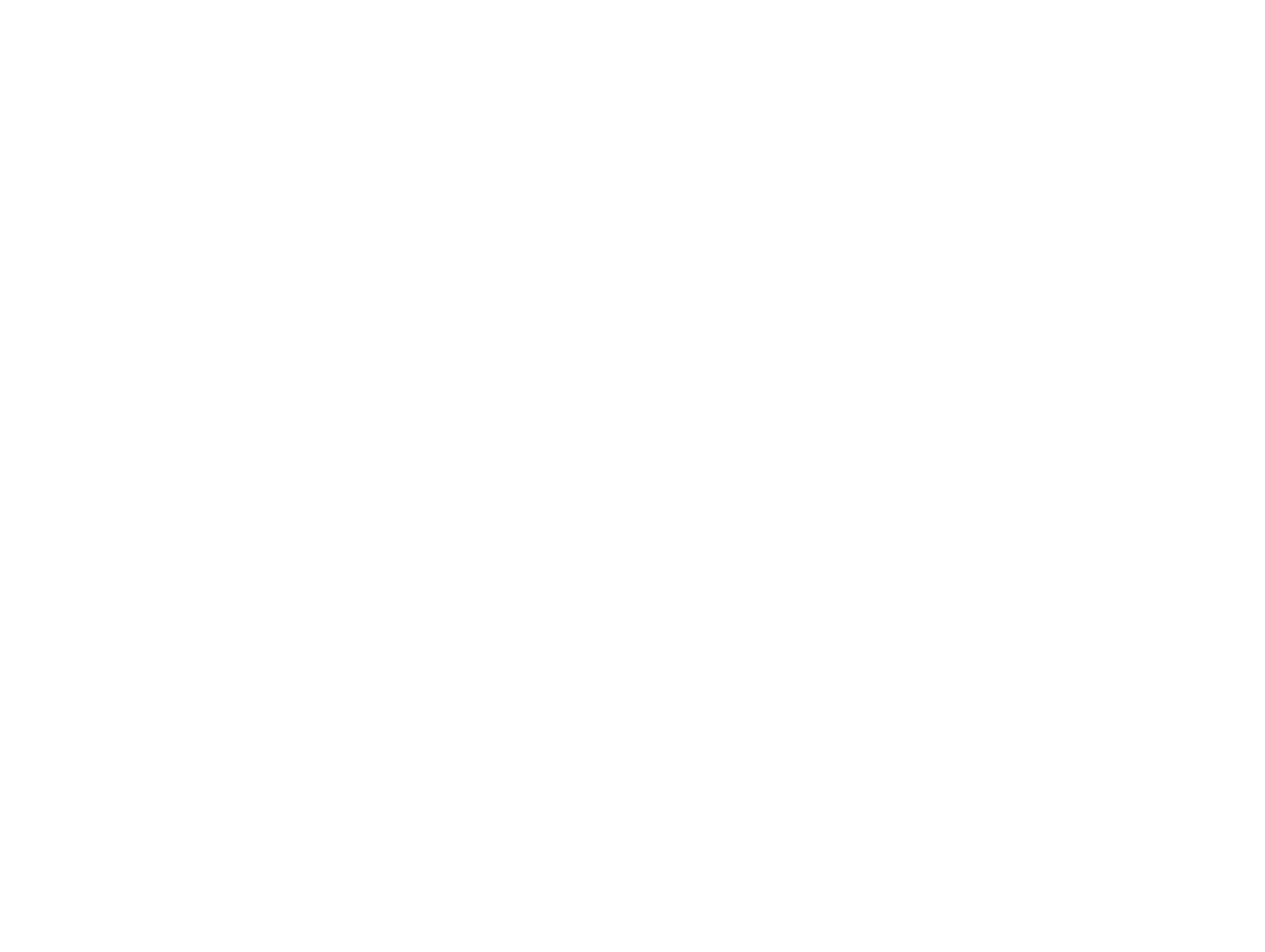 scroll, scrollTop: 0, scrollLeft: 0, axis: both 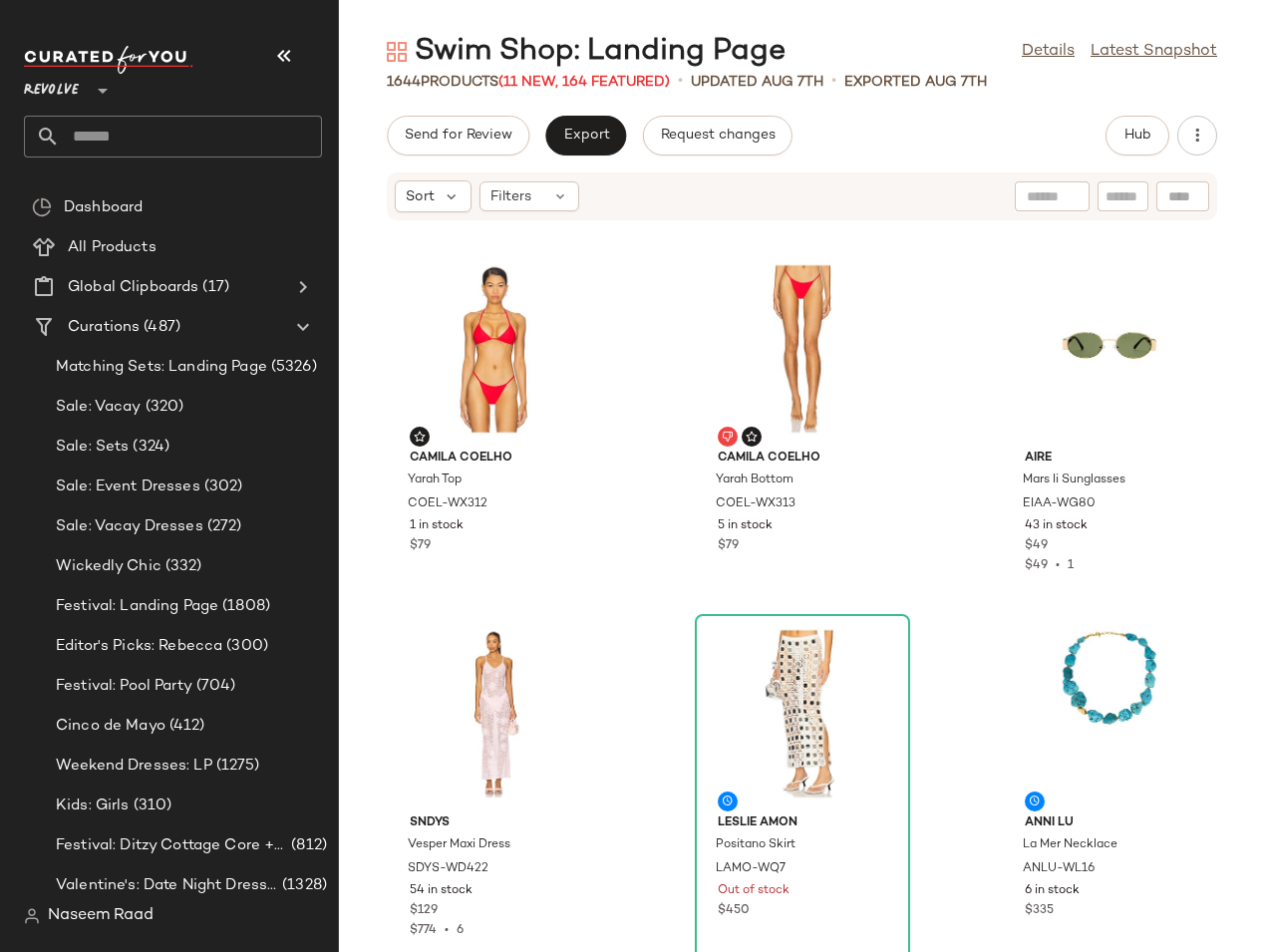 click on "(11 New, 164 Featured)" at bounding box center [584, 82] 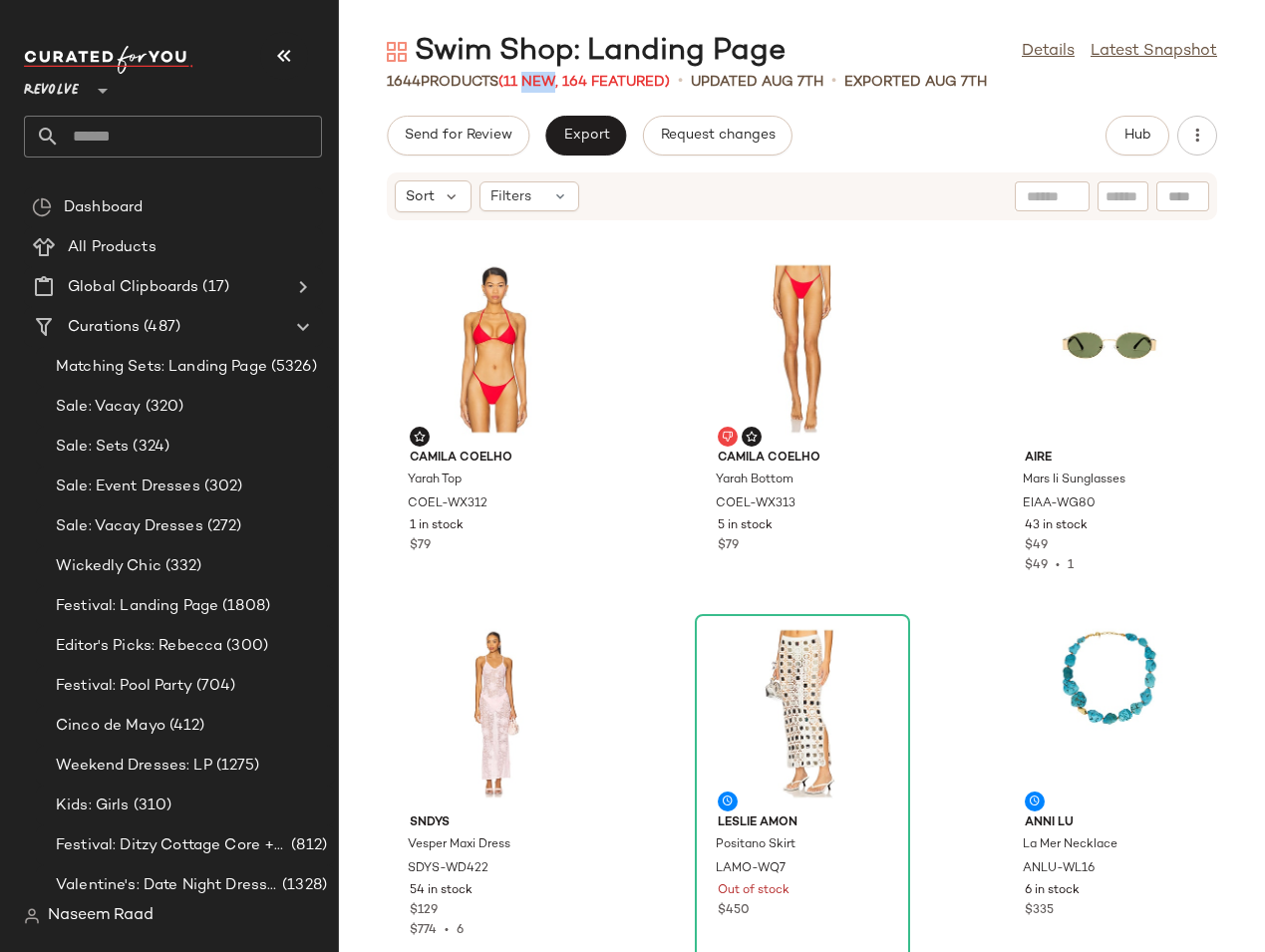 click on "(11 New, 164 Featured)" at bounding box center [584, 82] 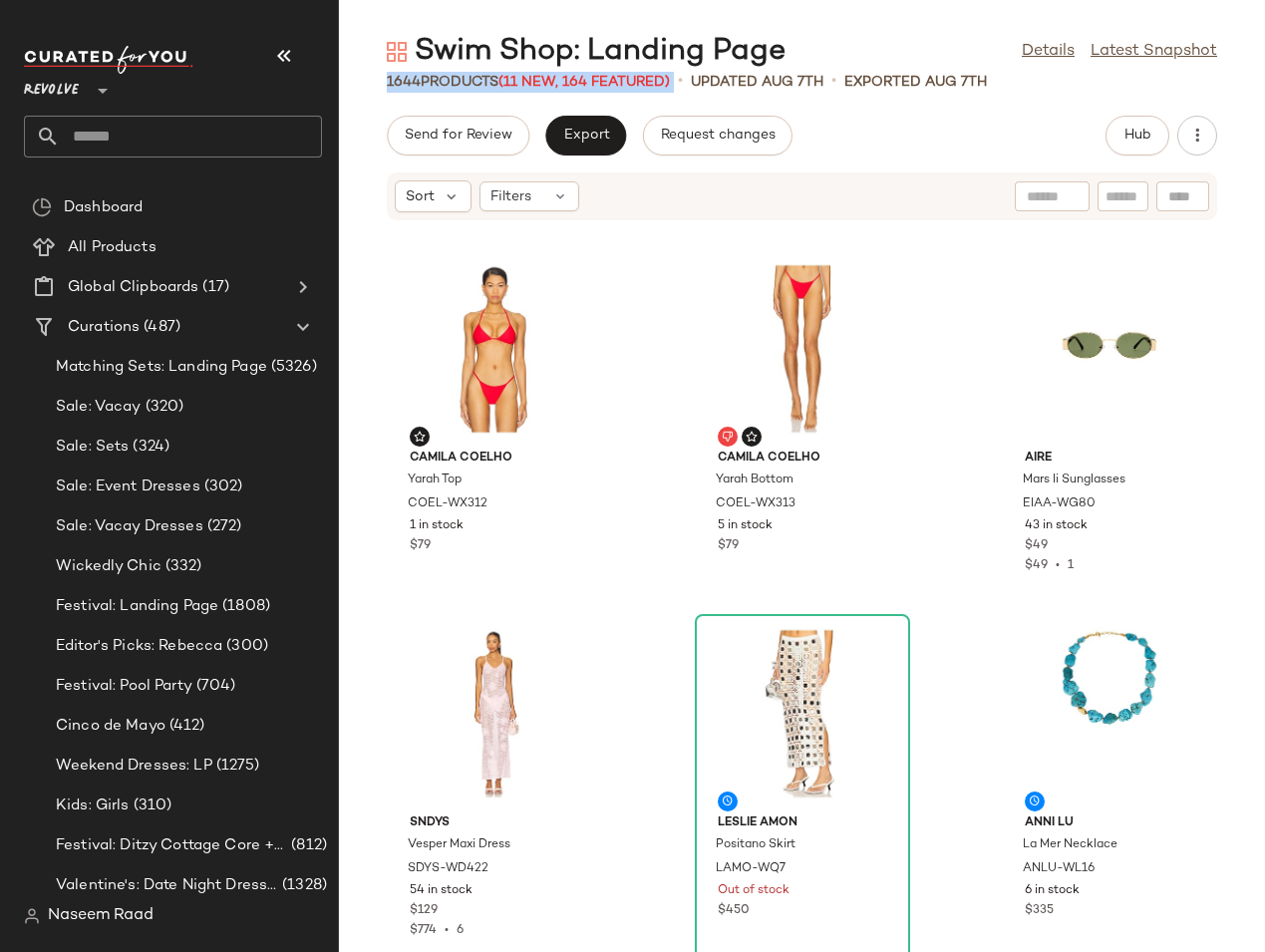 click on "(11 New, 164 Featured)" at bounding box center [584, 82] 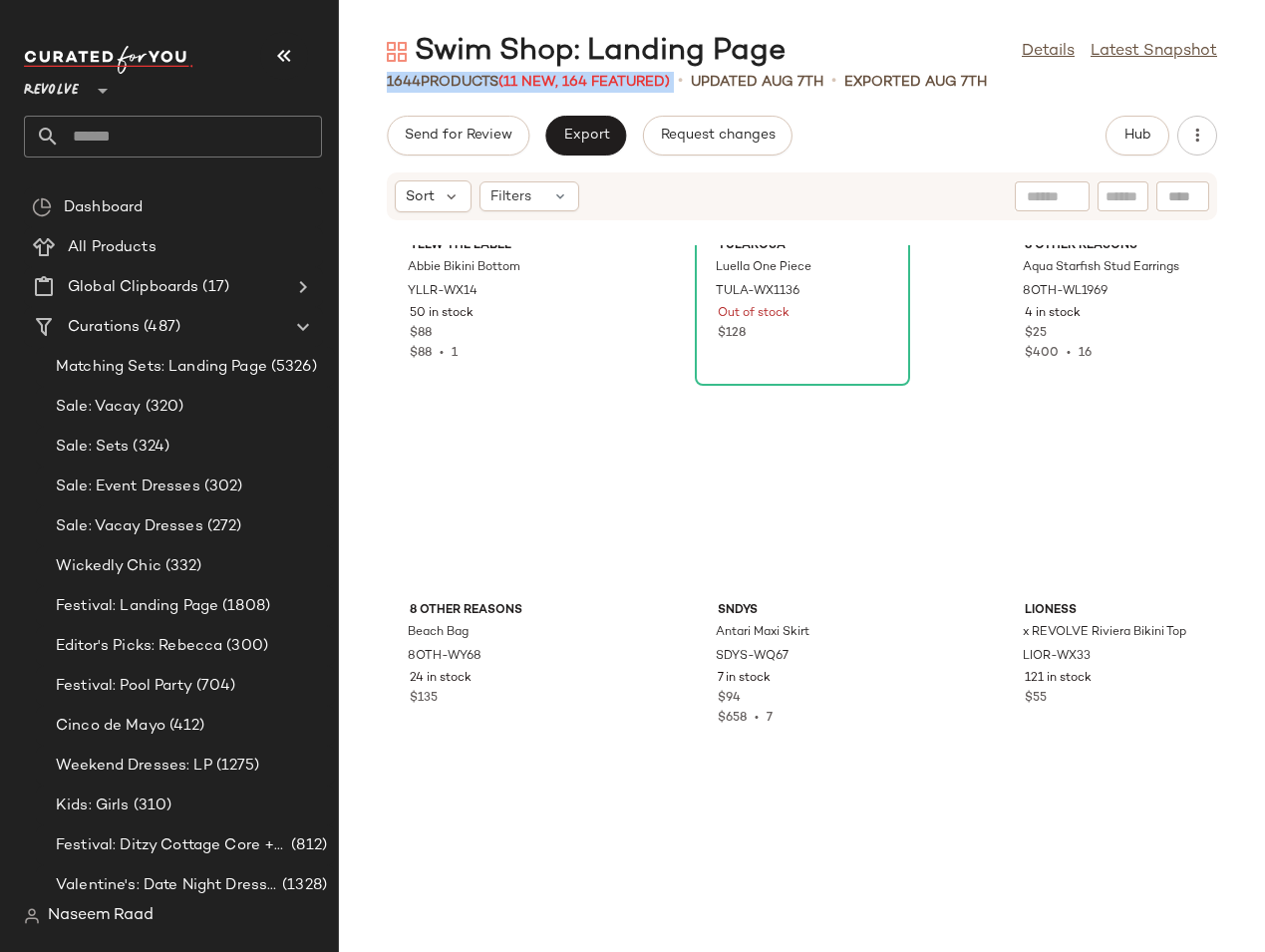 scroll, scrollTop: 7263, scrollLeft: 0, axis: vertical 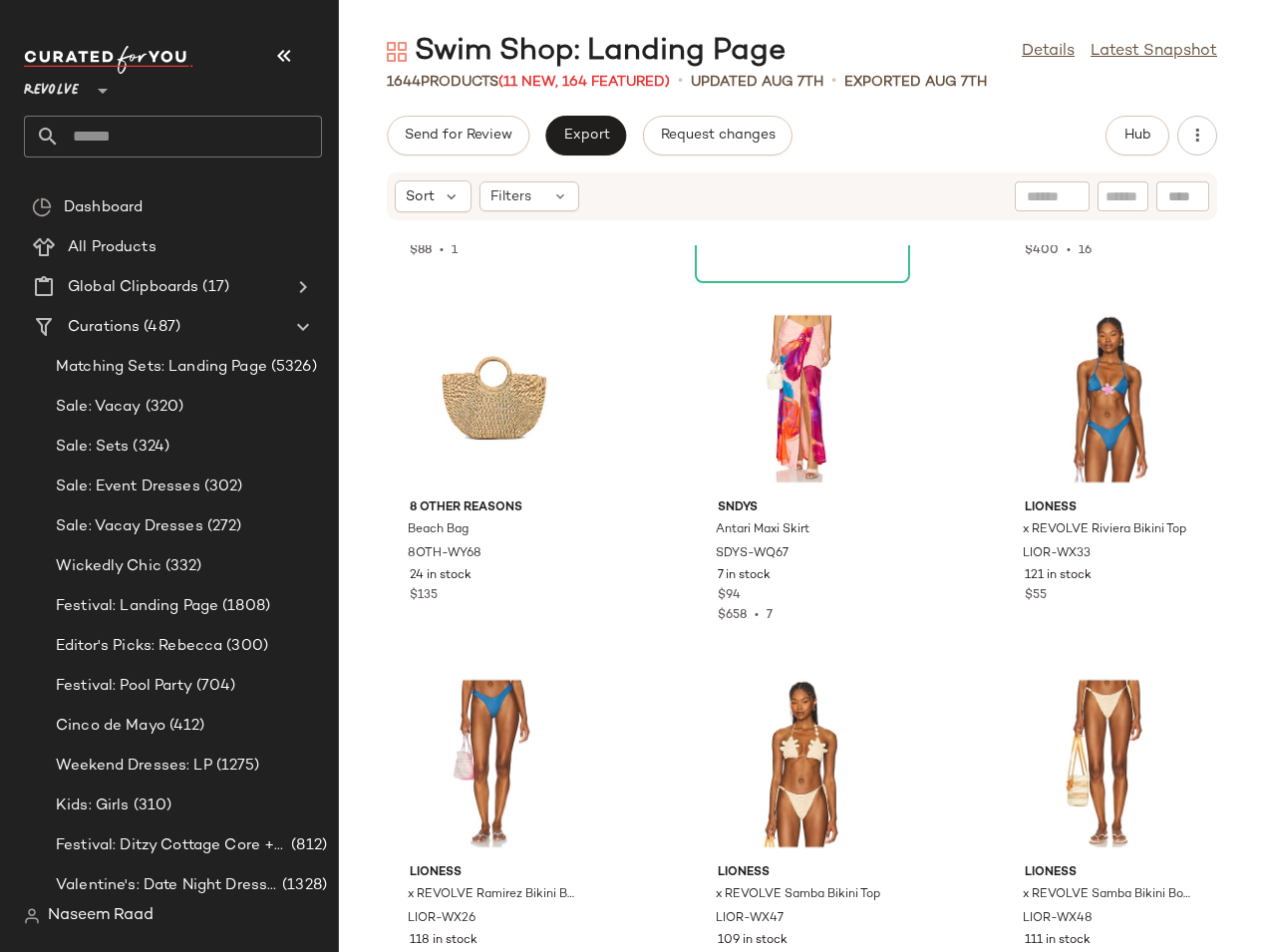 click on "Send for Review   Export   Request changes   Hub" 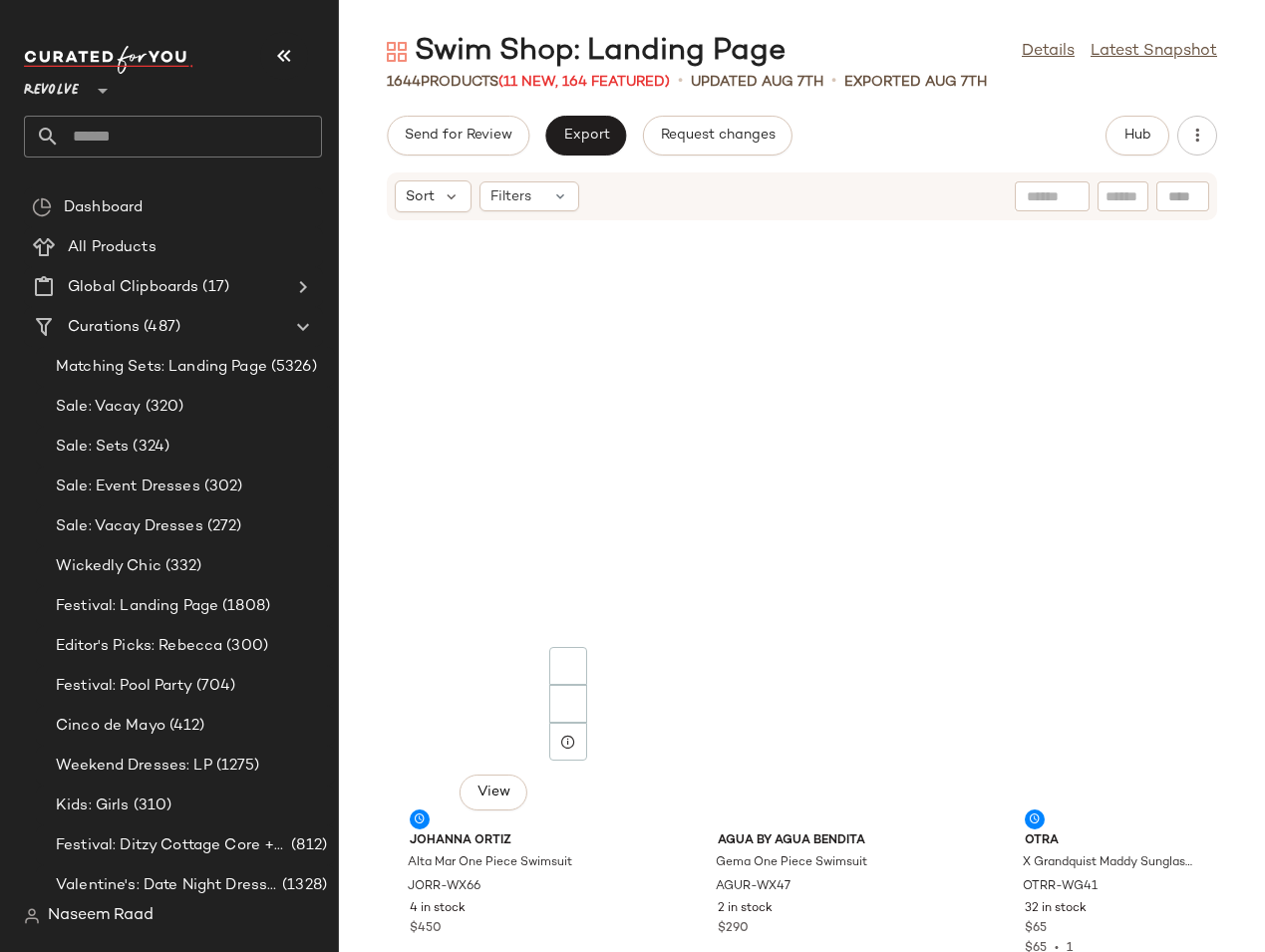 scroll, scrollTop: 5805, scrollLeft: 0, axis: vertical 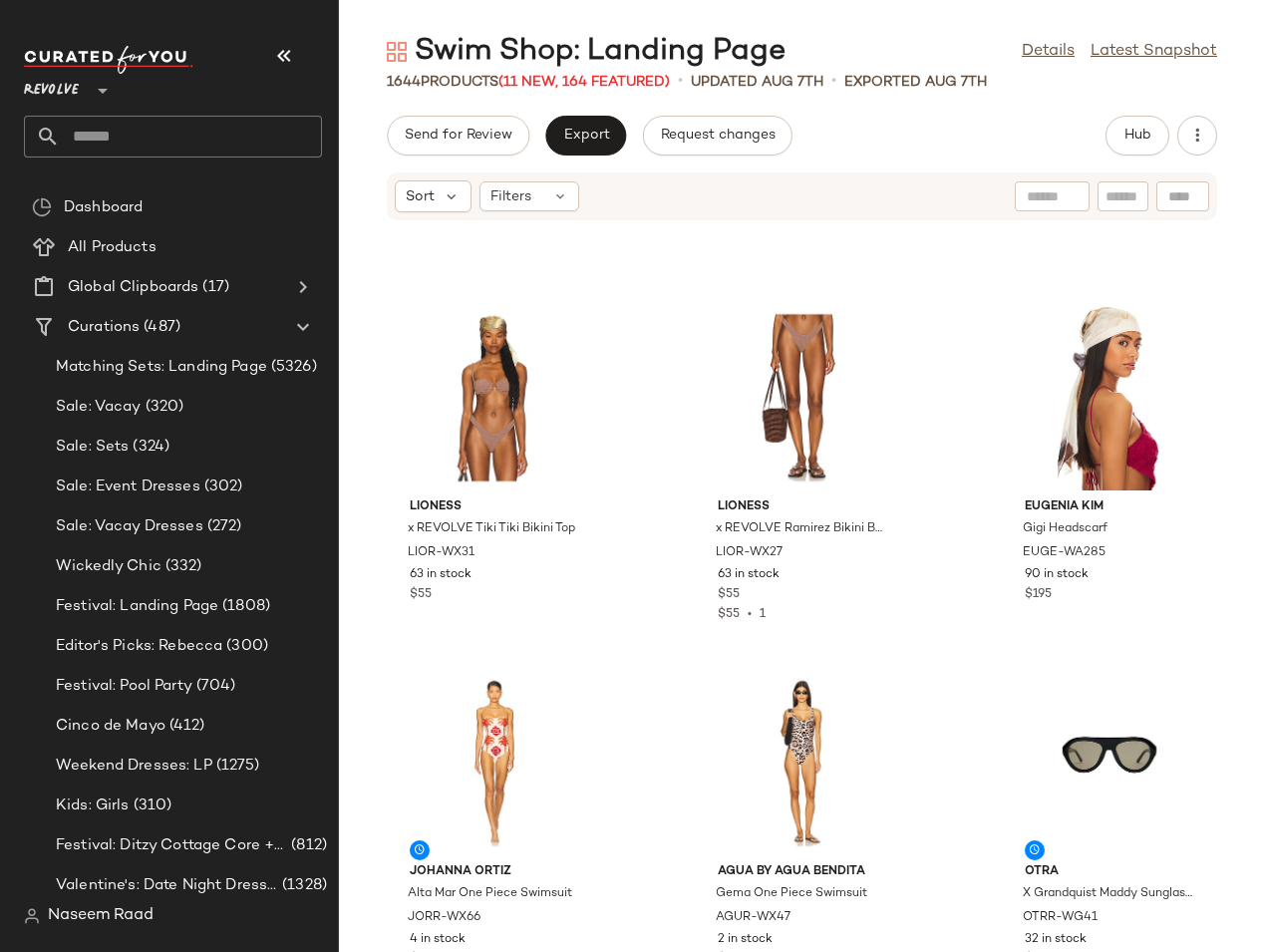 click 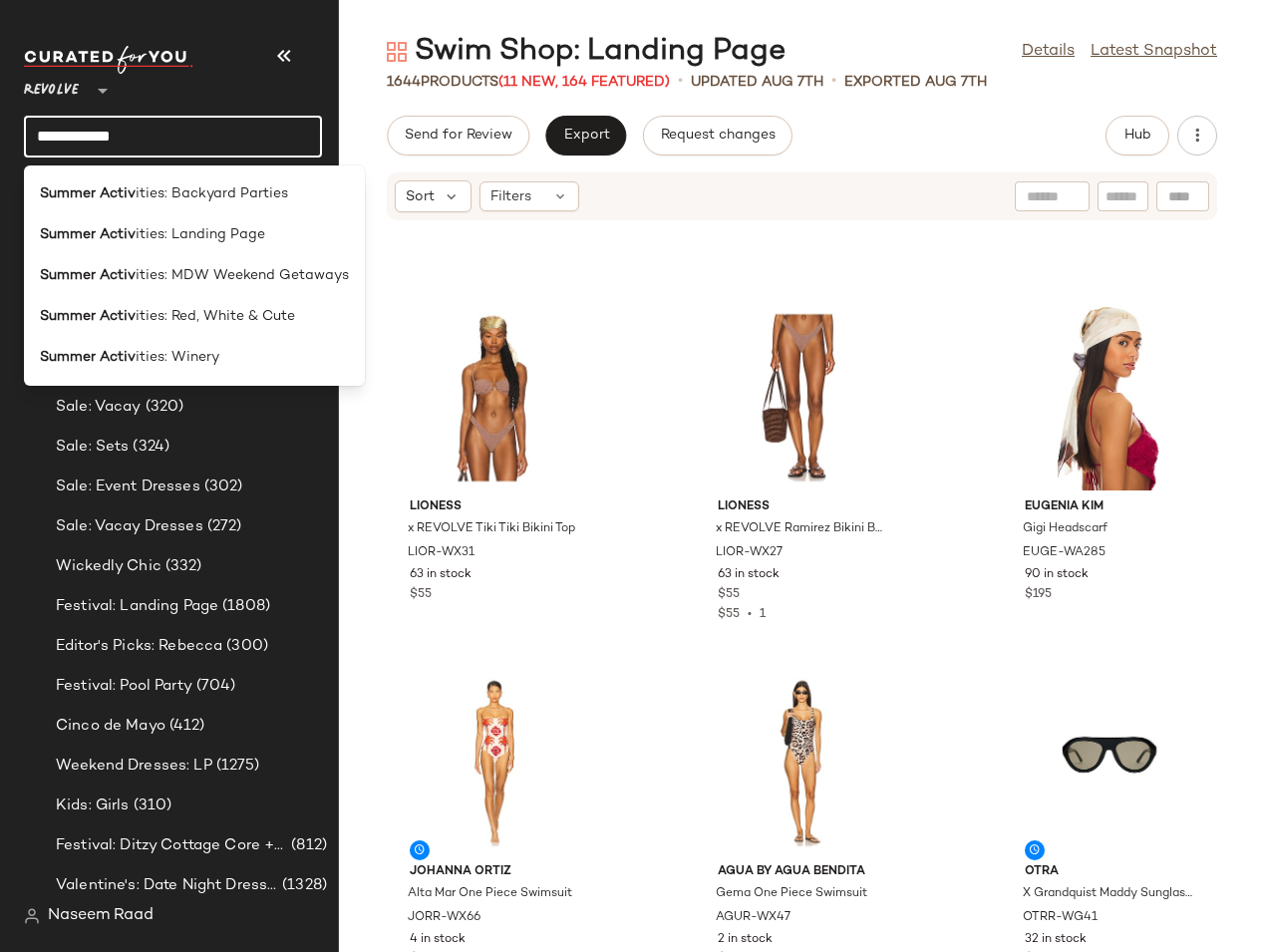 type on "**********" 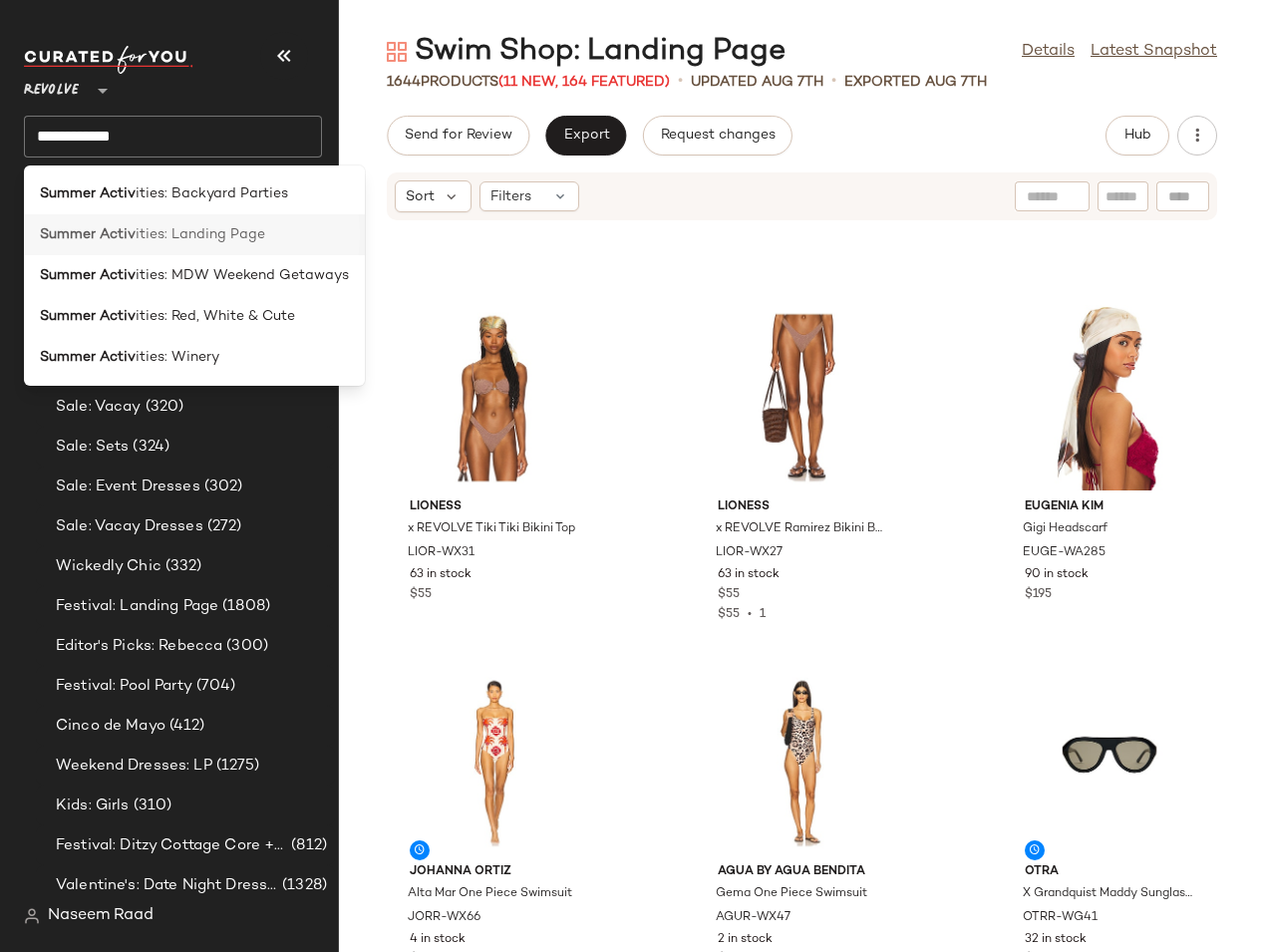 click on "ities: Landing Page" at bounding box center (200, 234) 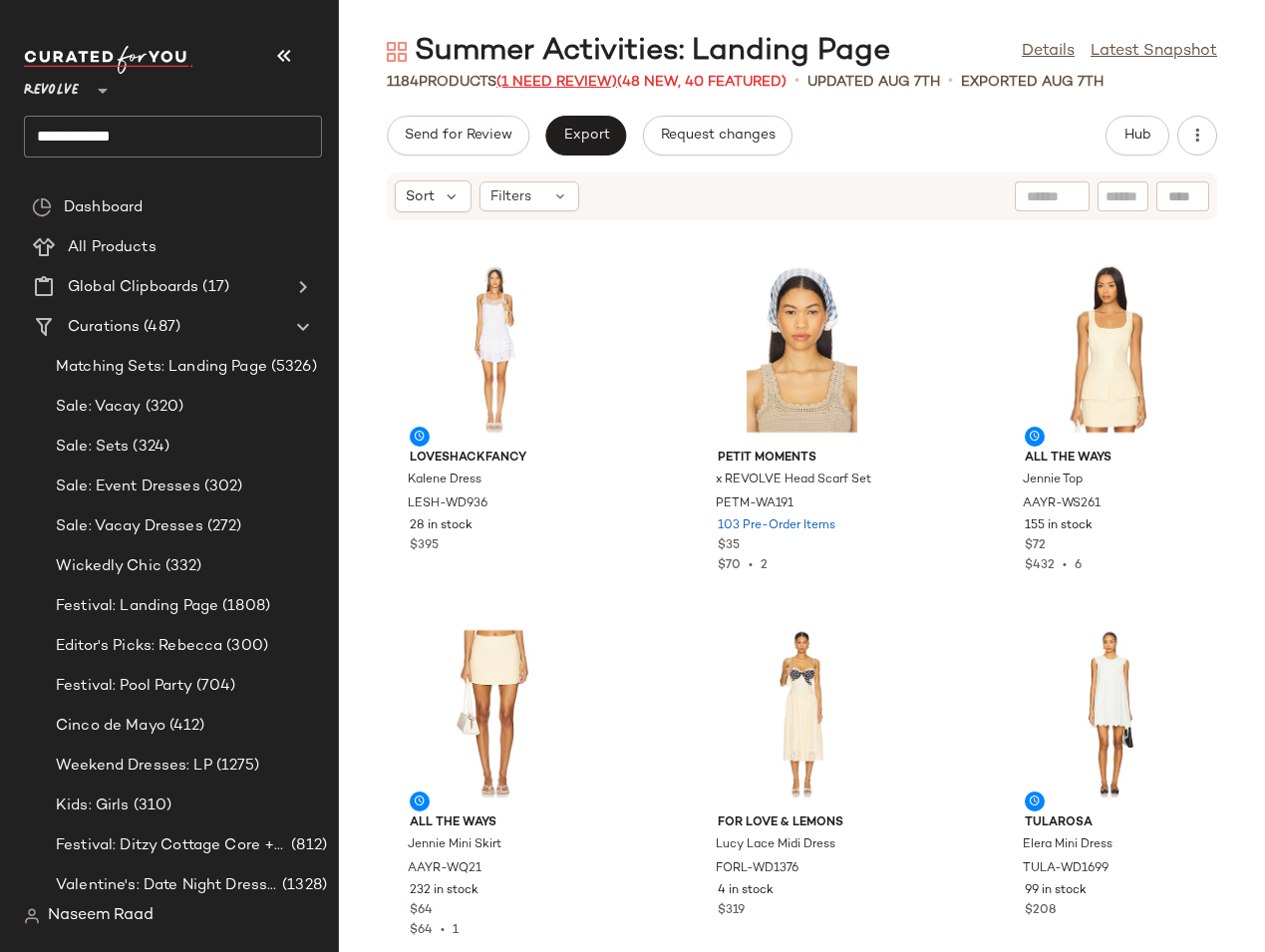 click on "(1 Need Review)" at bounding box center [556, 82] 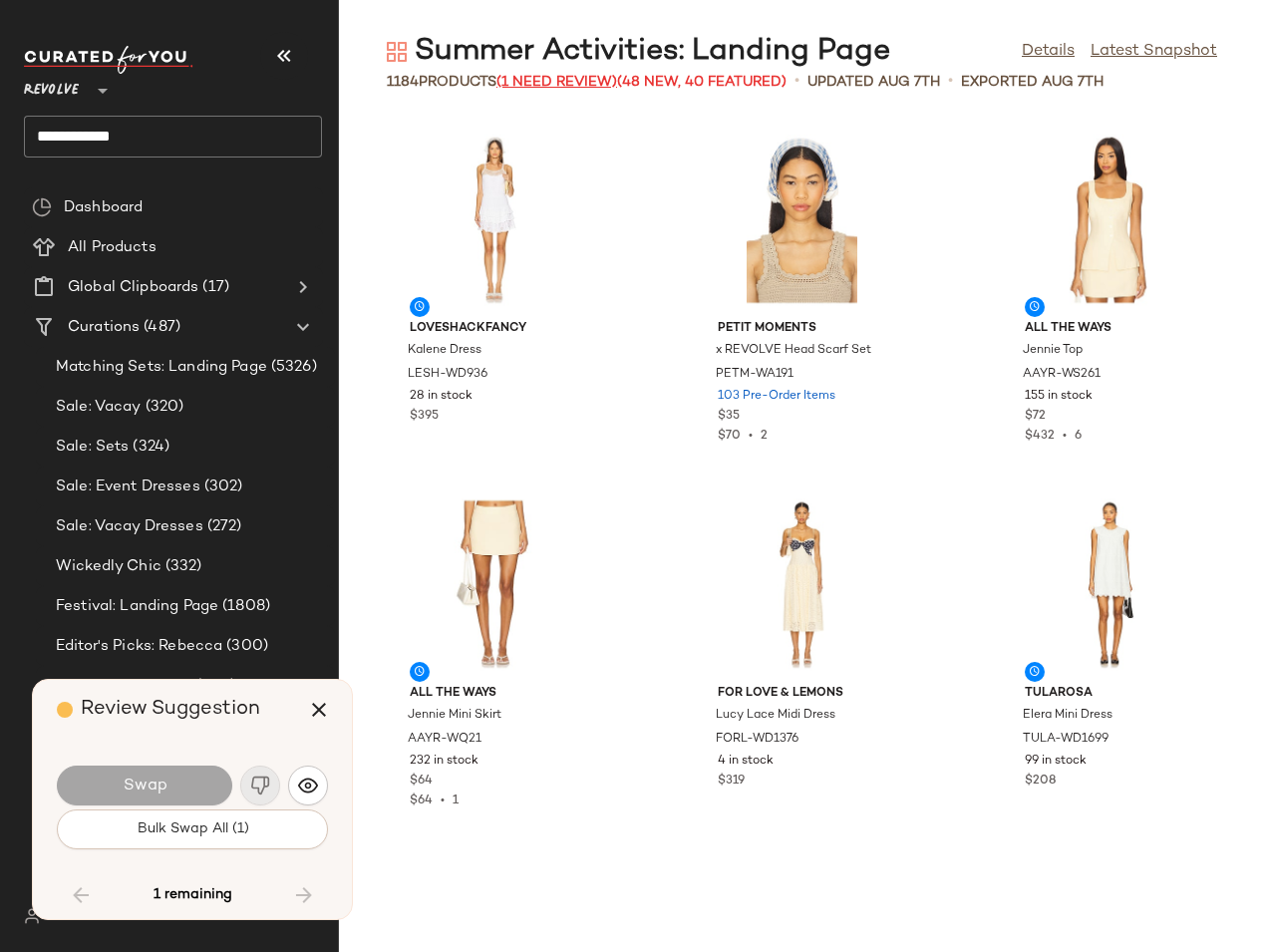 scroll, scrollTop: 68227, scrollLeft: 0, axis: vertical 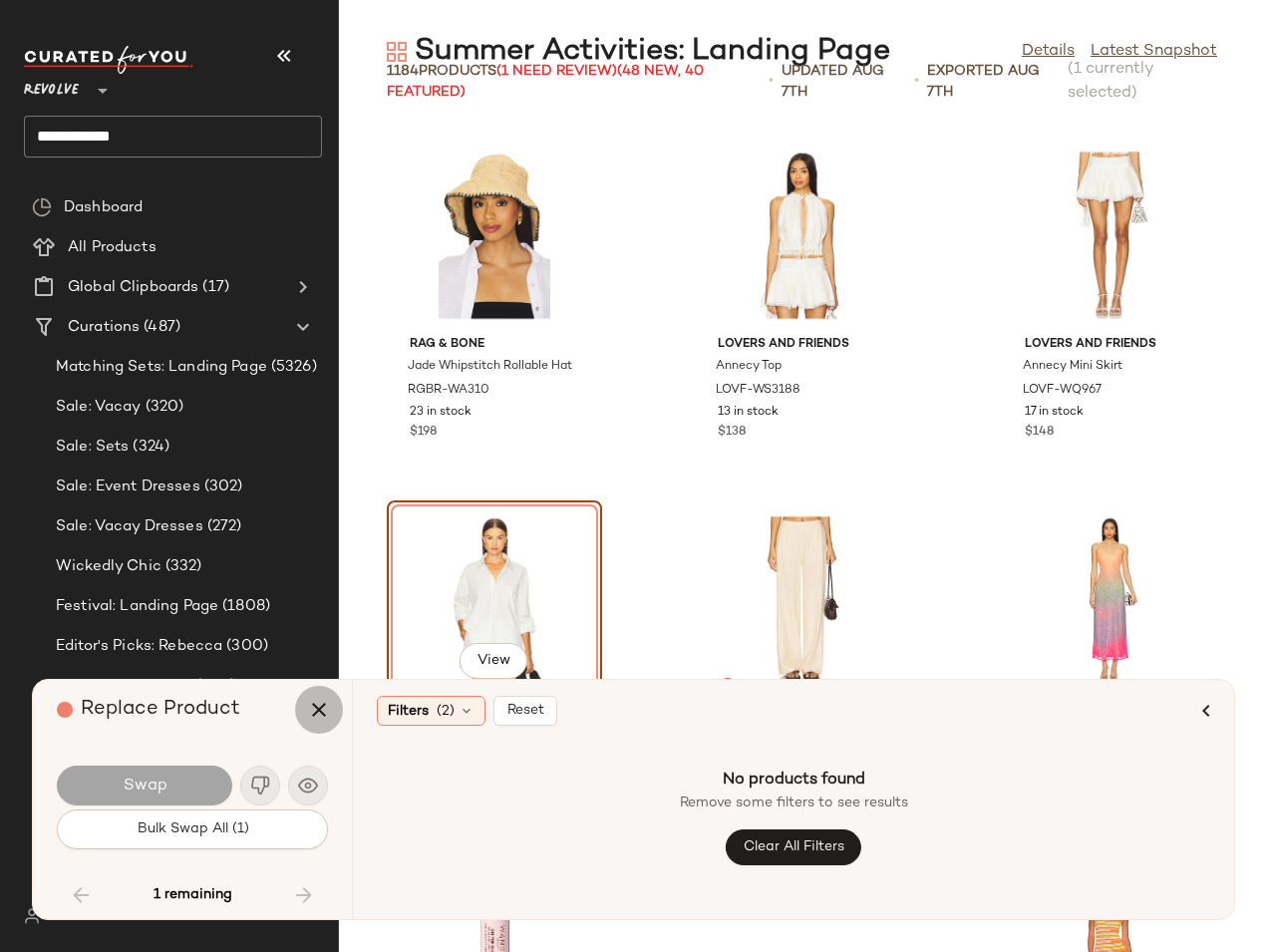 click at bounding box center (319, 710) 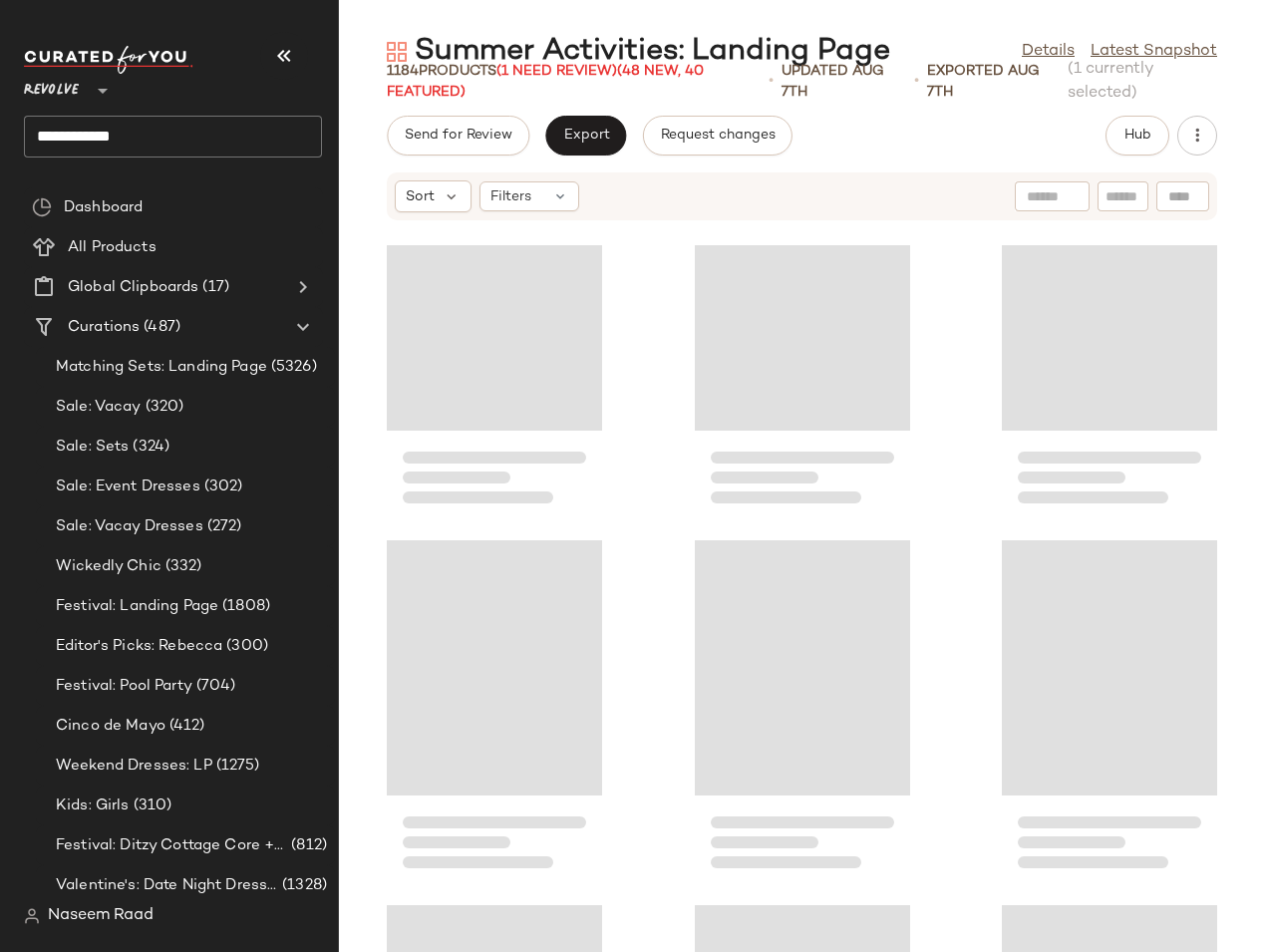 scroll, scrollTop: 52943, scrollLeft: 0, axis: vertical 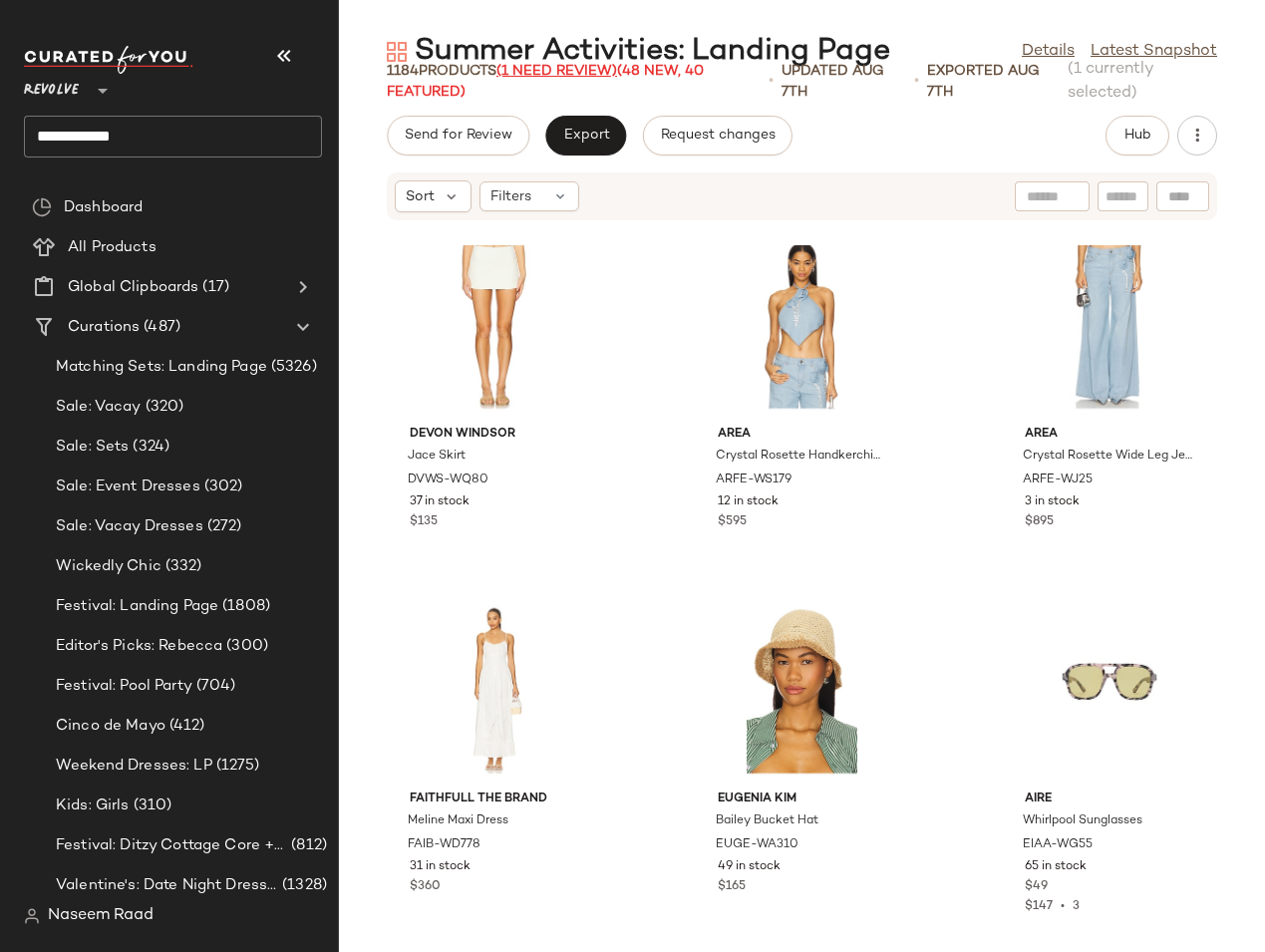 click on "(1 Need Review)" at bounding box center (556, 71) 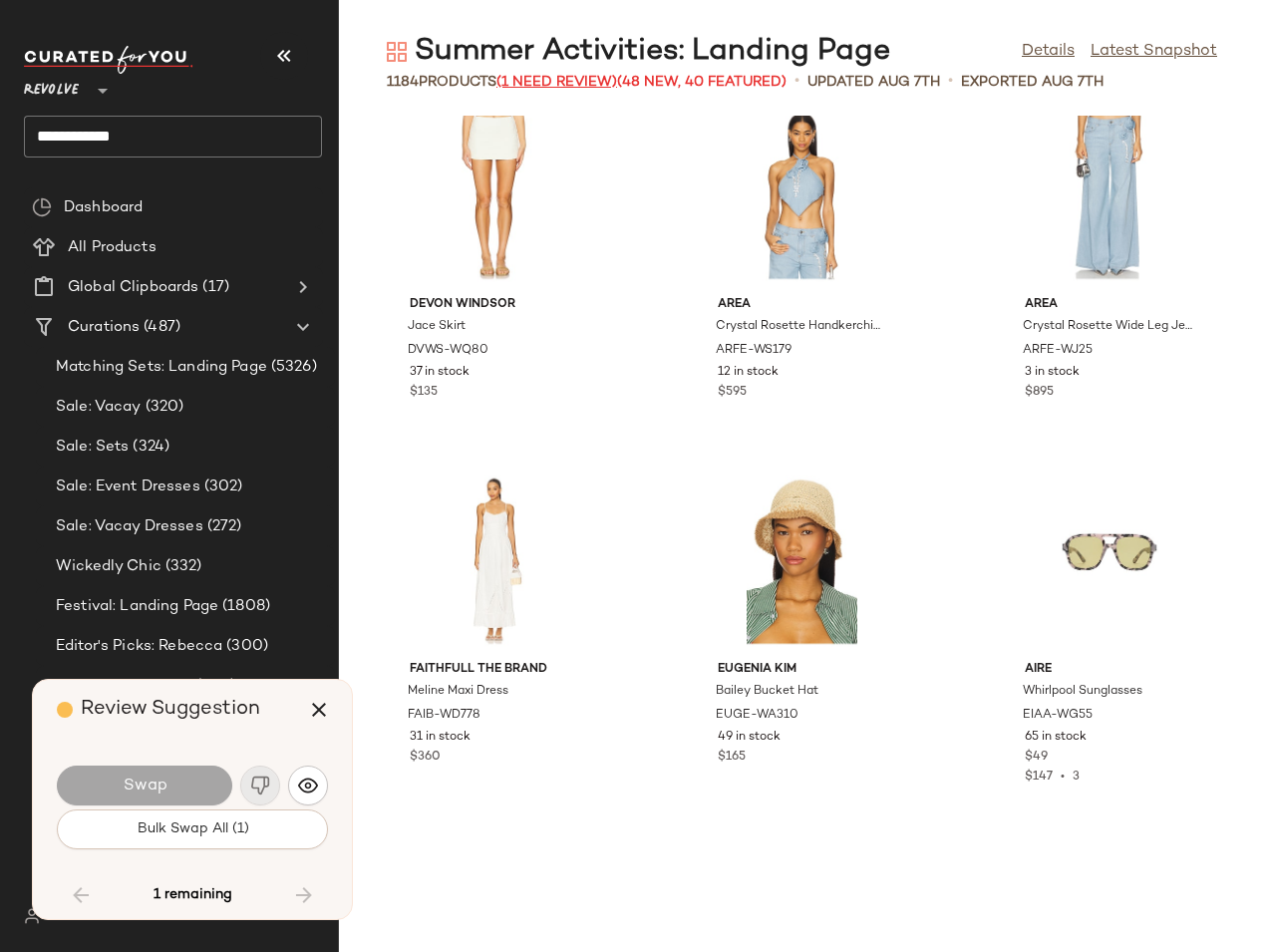 scroll, scrollTop: 68227, scrollLeft: 0, axis: vertical 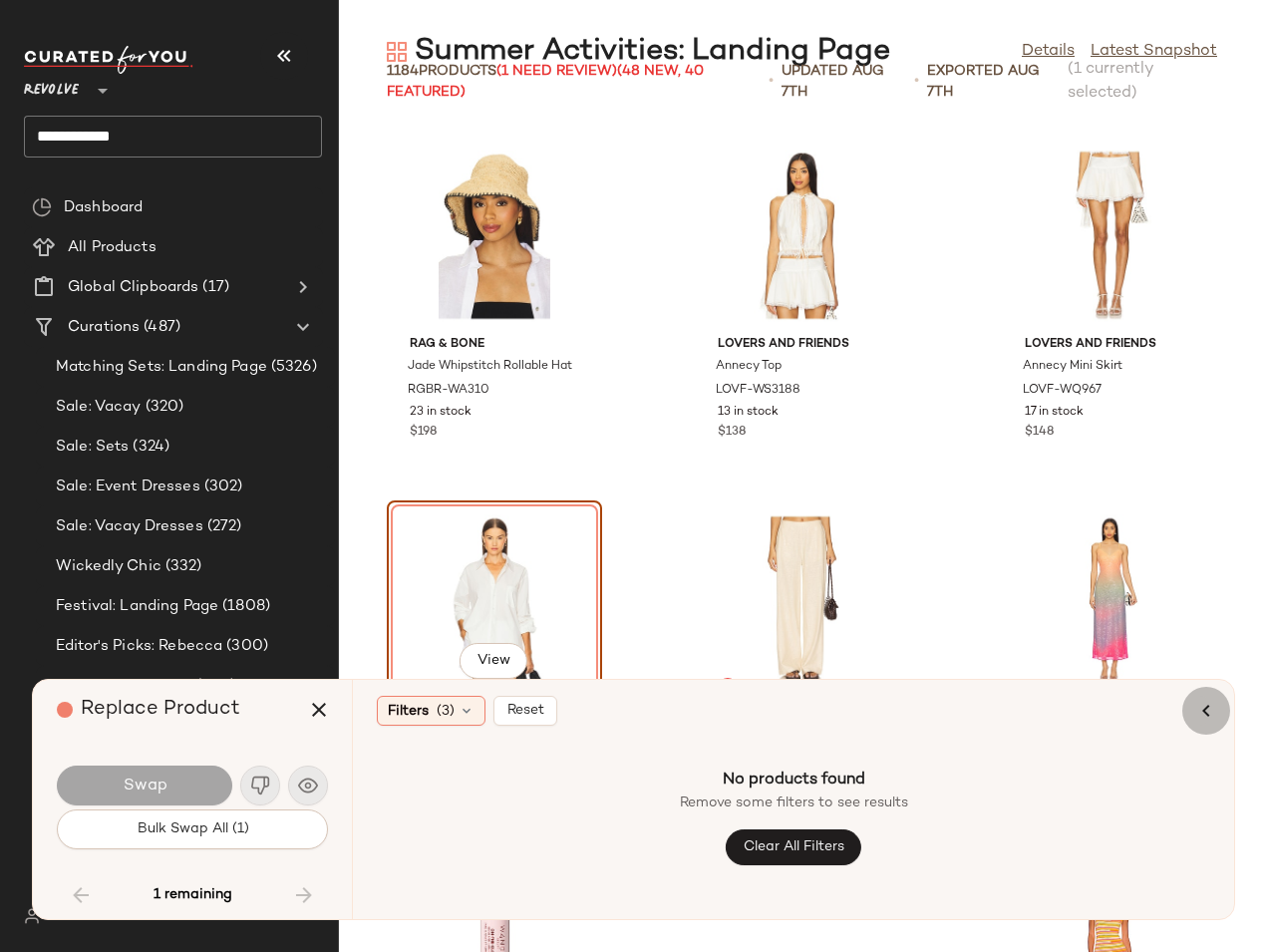 click at bounding box center [1206, 711] 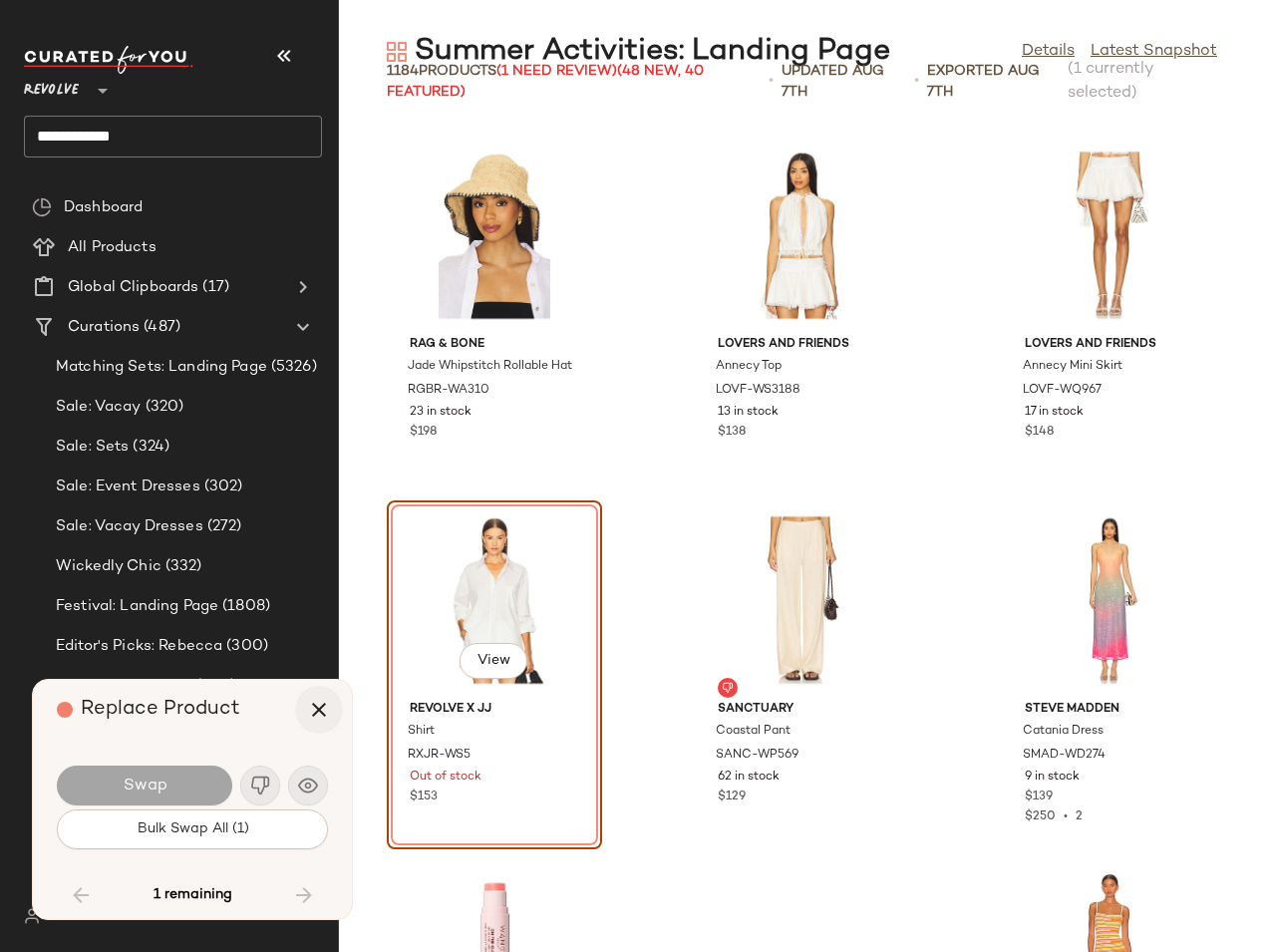 click at bounding box center (319, 710) 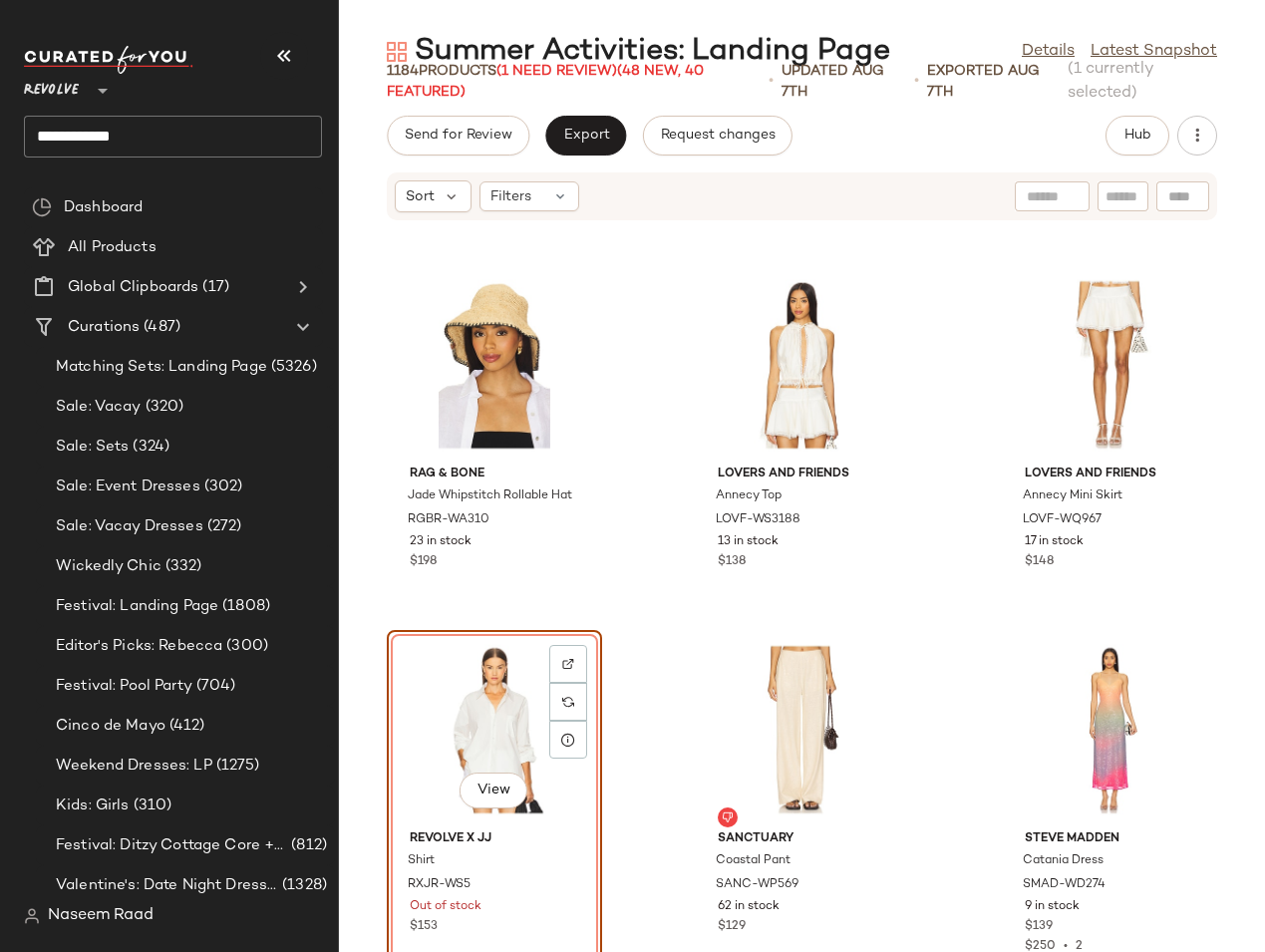 click on "Summer Activities: Landing Page  Details   Latest Snapshot  1184   Products   (1 Need Review)  (48 New, 40 Featured)  •   updated Aug 7th  •  Exported Aug 7th   (1 currently selected)   Send for Review   Export   Request changes   Hub  Sort  Filters Rag & Bone Jade Whipstitch Rollable Hat RGBR-WA310 23 in stock $198 Lovers and Friends Annecy Top LOVF-WS3188 13 in stock $138 Lovers and Friends Annecy Mini Skirt LOVF-WQ967 17 in stock $148  View  REVOLVE x JJ Shirt RXJR-WS5 Out of stock $153 Sanctuary Coastal Pant SANC-WP569 62 in stock $129 Steve Madden Catania Dress SMAD-WD274 9 in stock $139 $250  •  2 Wander Beauty On-the-glow Blush & Illuminator WBEA-WU127 35 in stock $38 Stuart Weitzman Rio Sleek 35 Sandal STUA-WZ605 3 in stock $395 Camila Coelho Rhea Open Stitch Mini Dress COEL-WD243 15 in stock $179 $198 Sale $376  •  2 DEVON WINDSOR Sasha Jacket DVWS-WO20 35 in stock $185 DEVON WINDSOR Jace Skirt DVWS-WQ68 52 in stock $122 $135 Sale $120  •  1 Rails Naveli Top RAIL-WS1063 1 in stock $138" 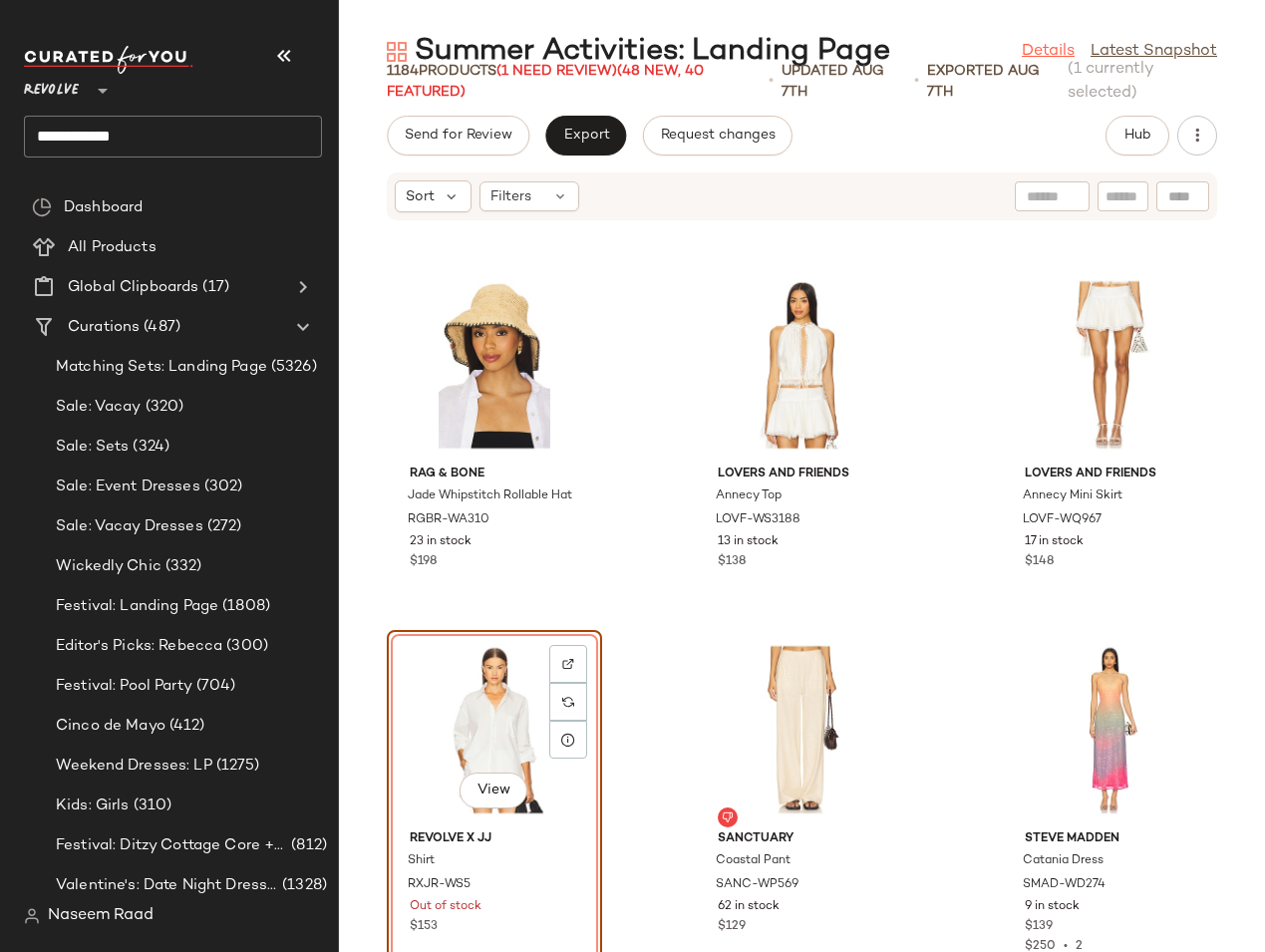click on "Details" at bounding box center (1048, 52) 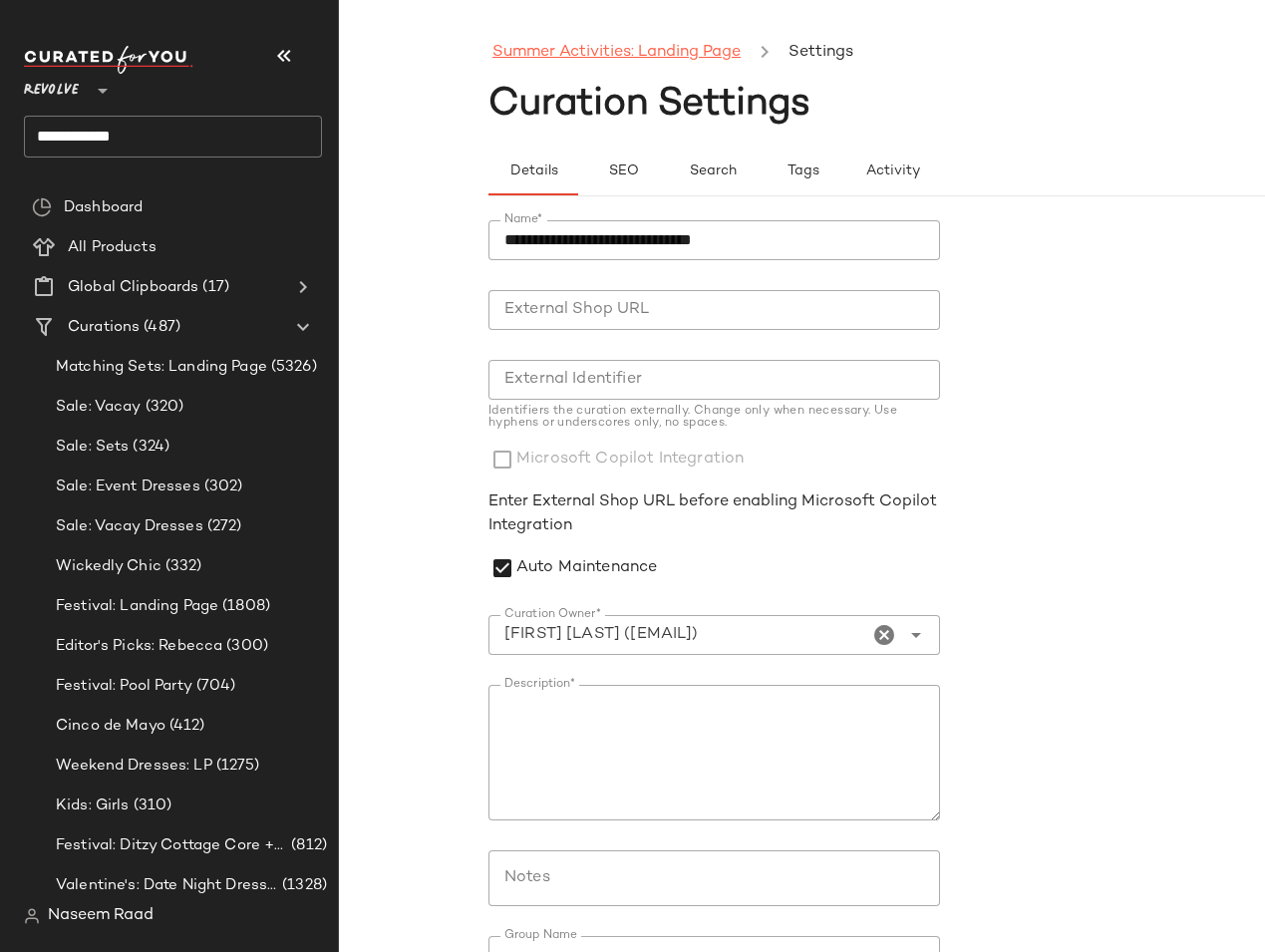 click on "Summer Activities: Landing Page" at bounding box center [616, 53] 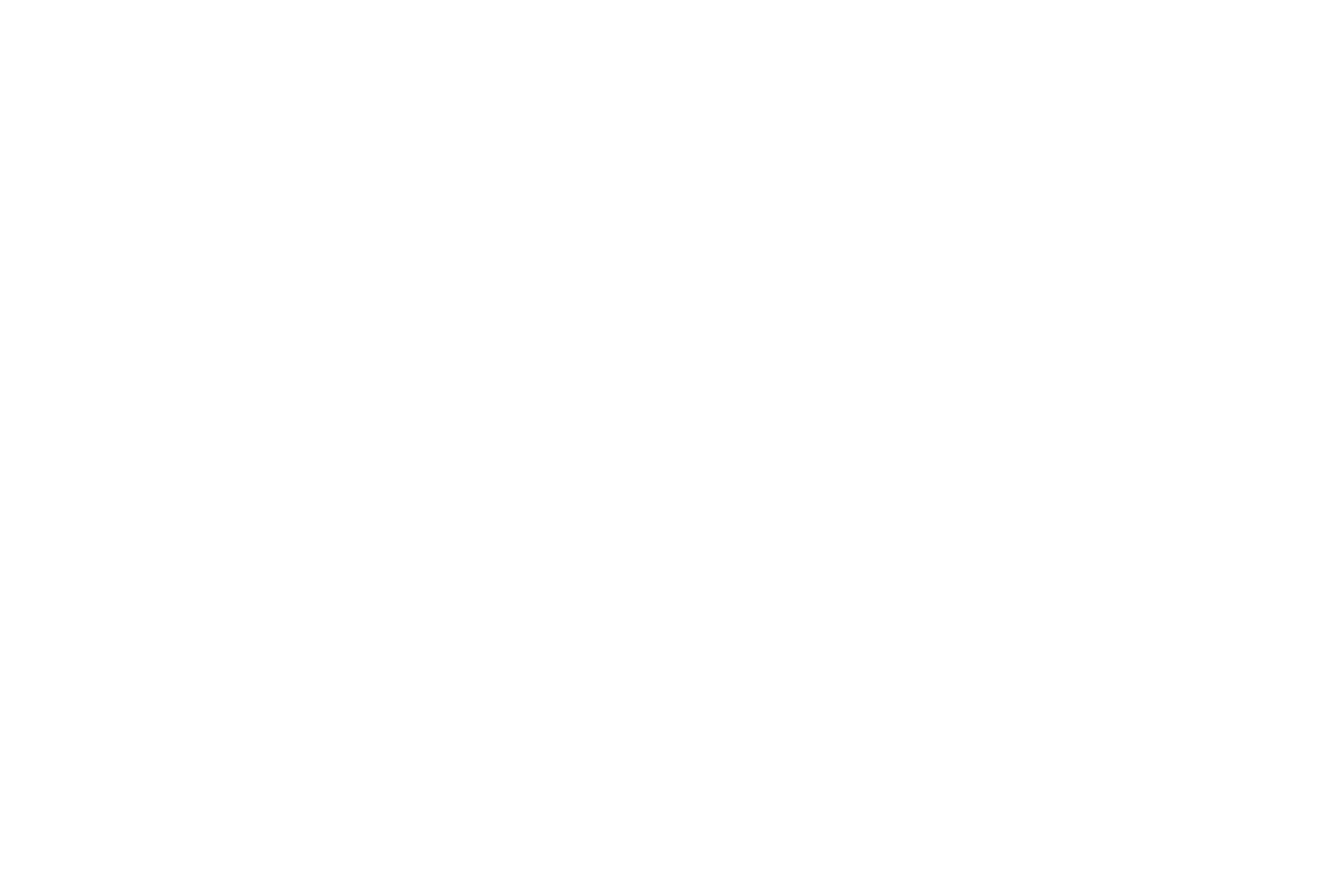 scroll, scrollTop: 0, scrollLeft: 0, axis: both 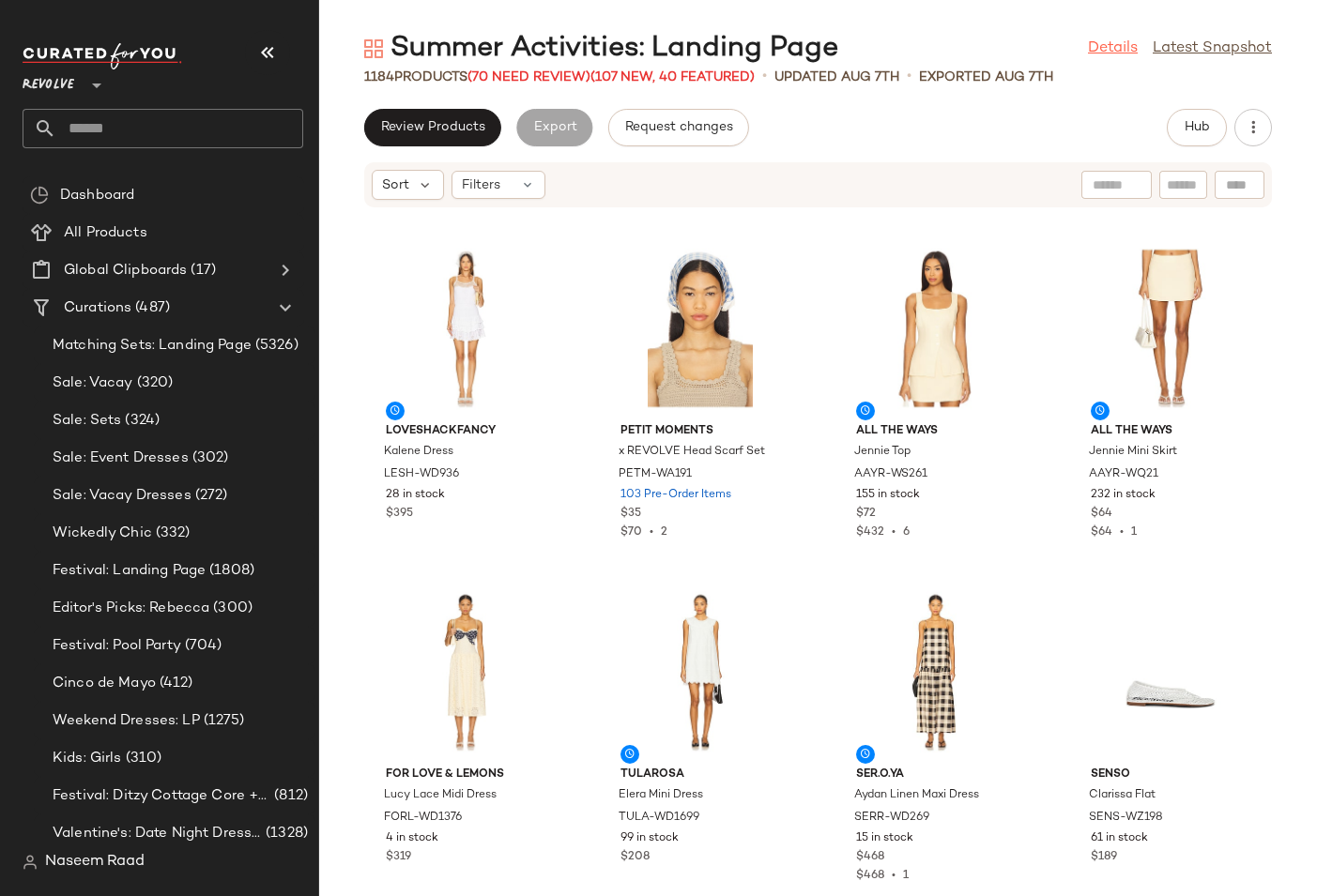 click on "Details" at bounding box center (1112, 49) 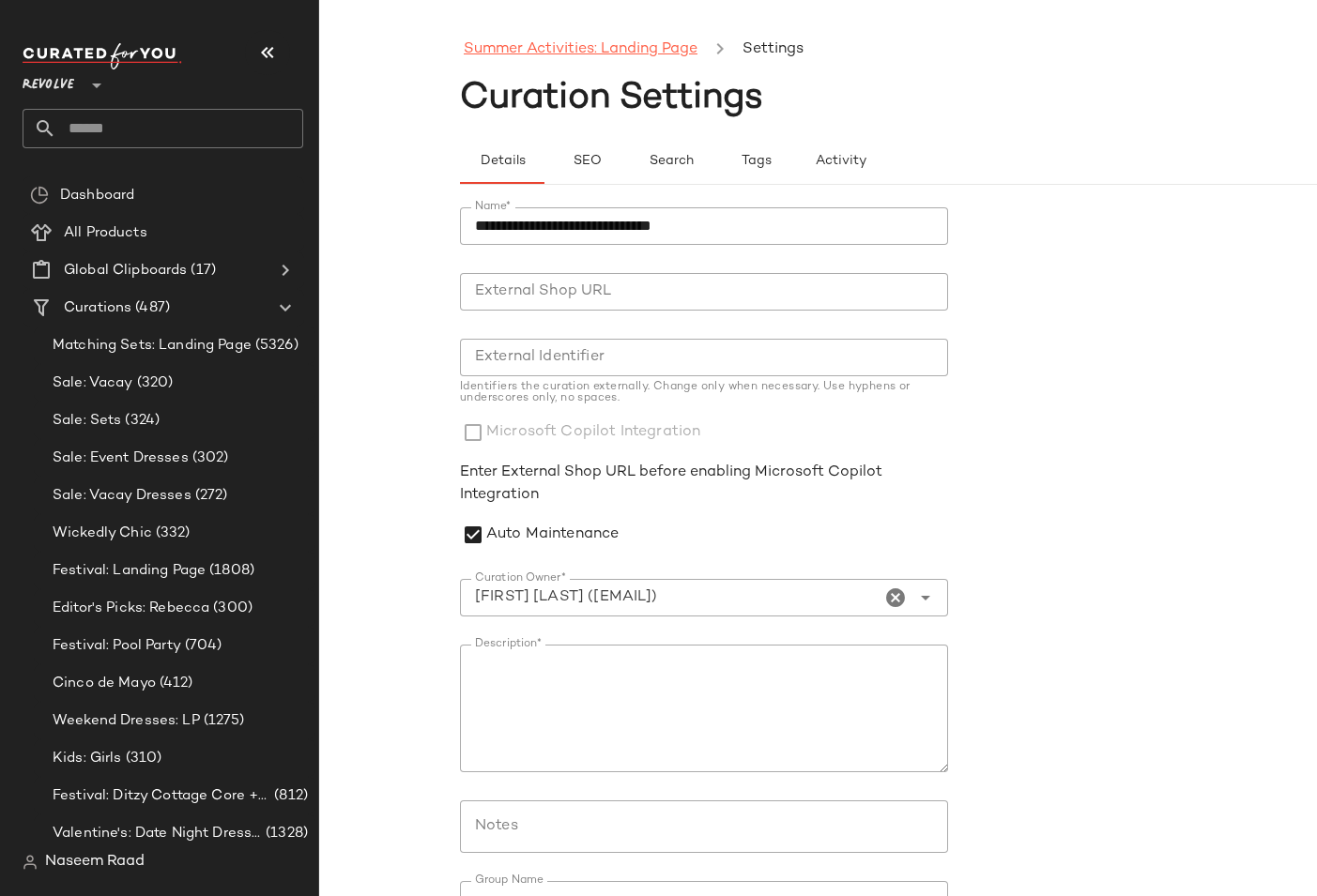 click on "Summer Activities: Landing Page" at bounding box center (580, 50) 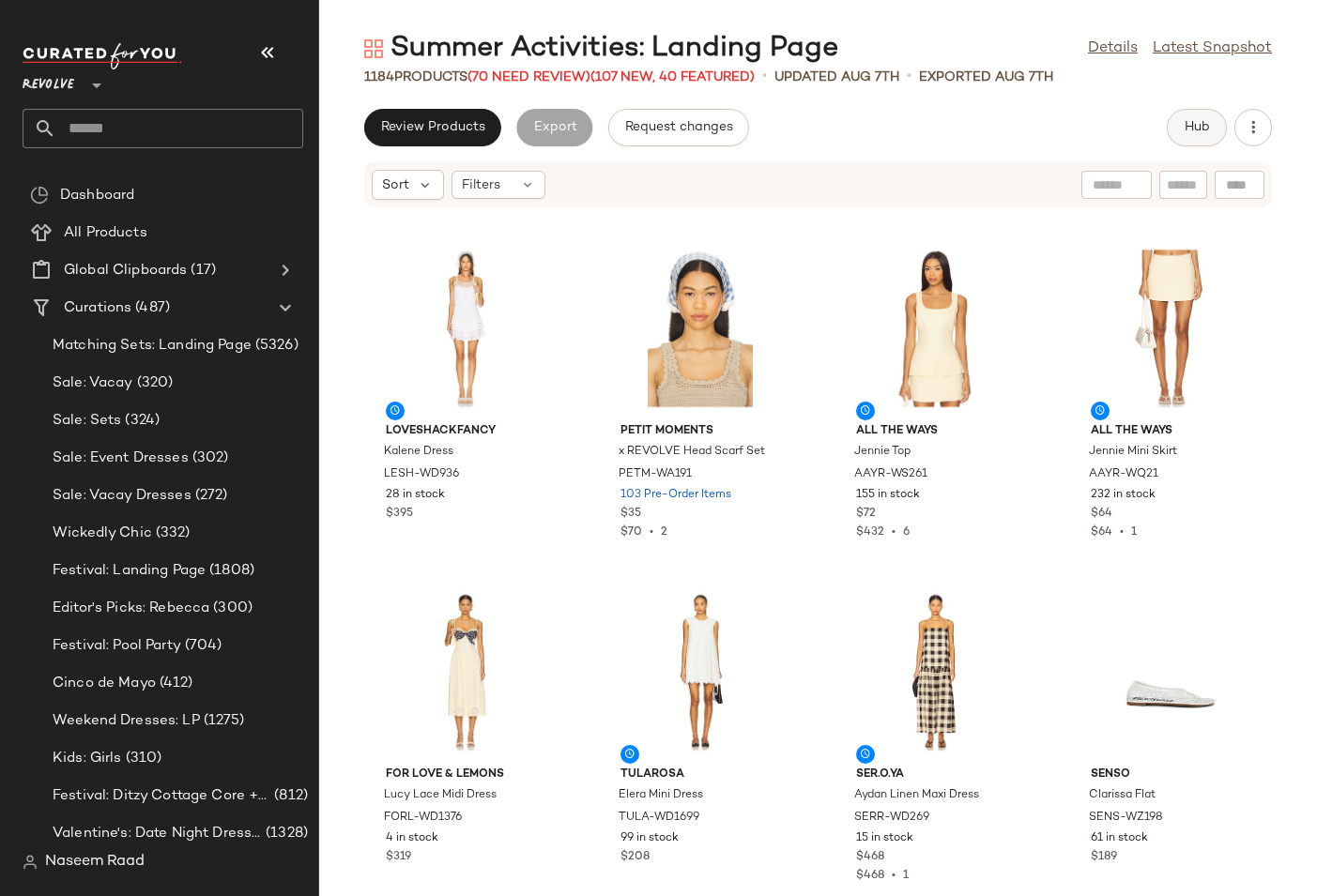 click on "Hub" at bounding box center [1197, 128] 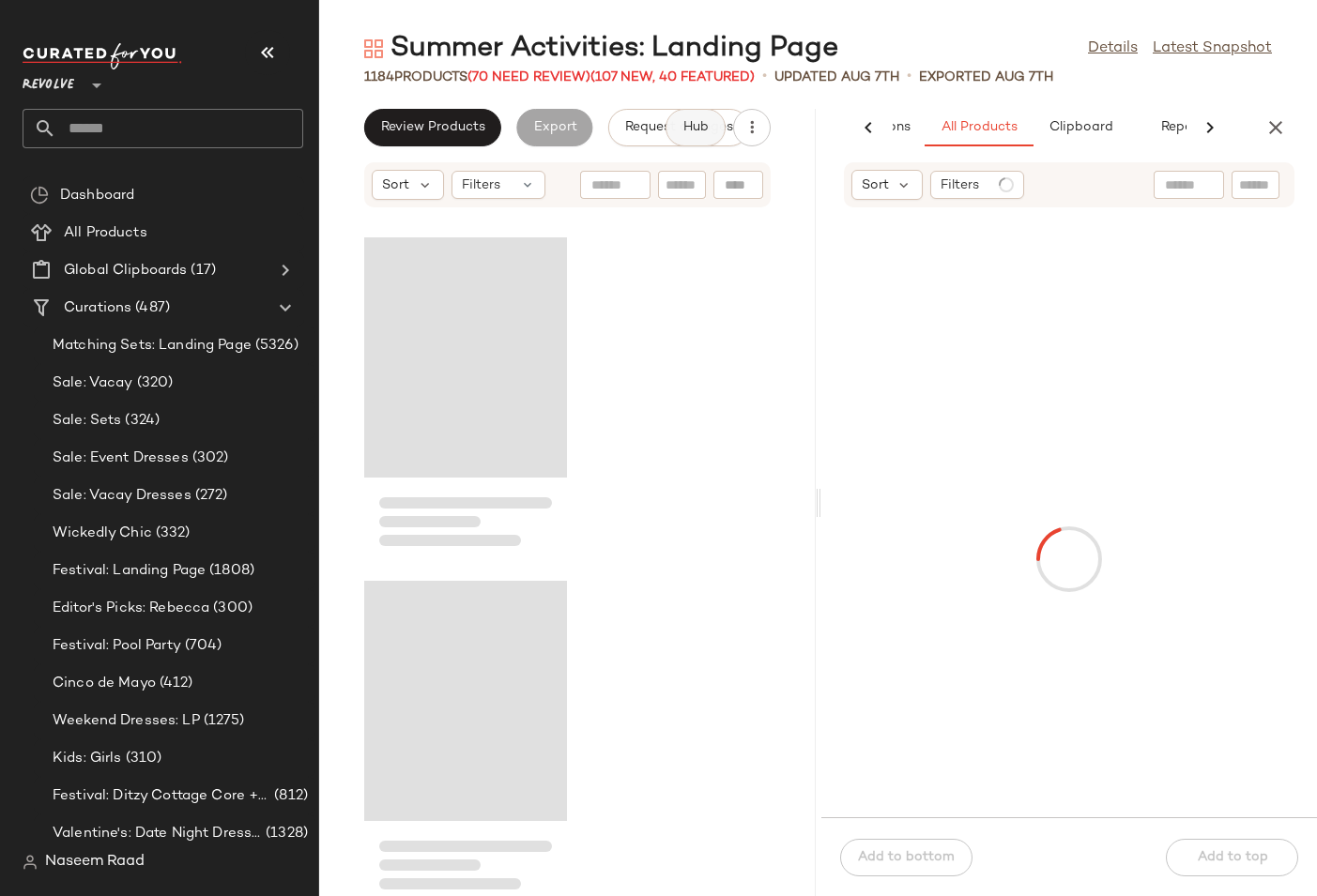 scroll, scrollTop: 0, scrollLeft: 133, axis: horizontal 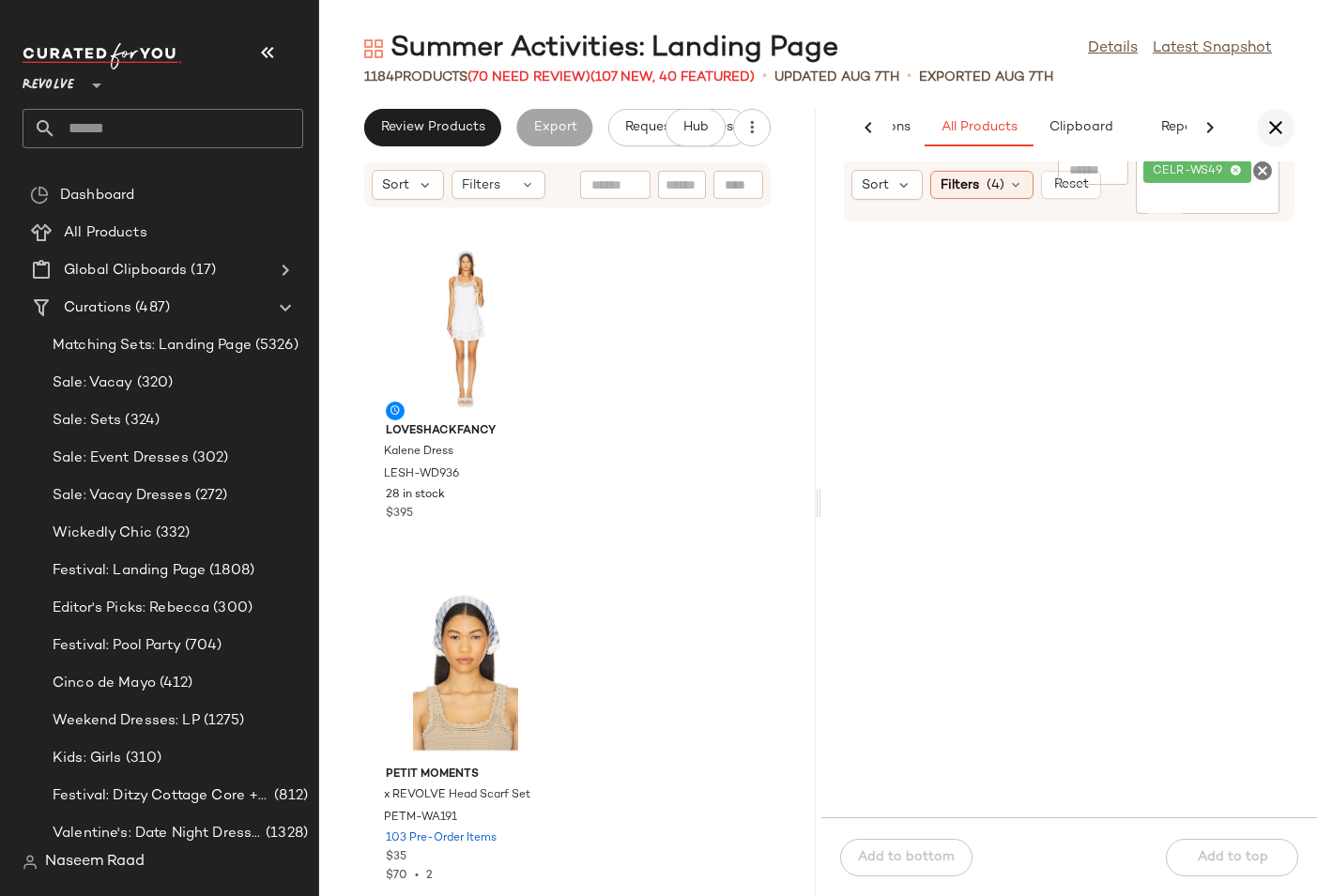 click at bounding box center [1276, 128] 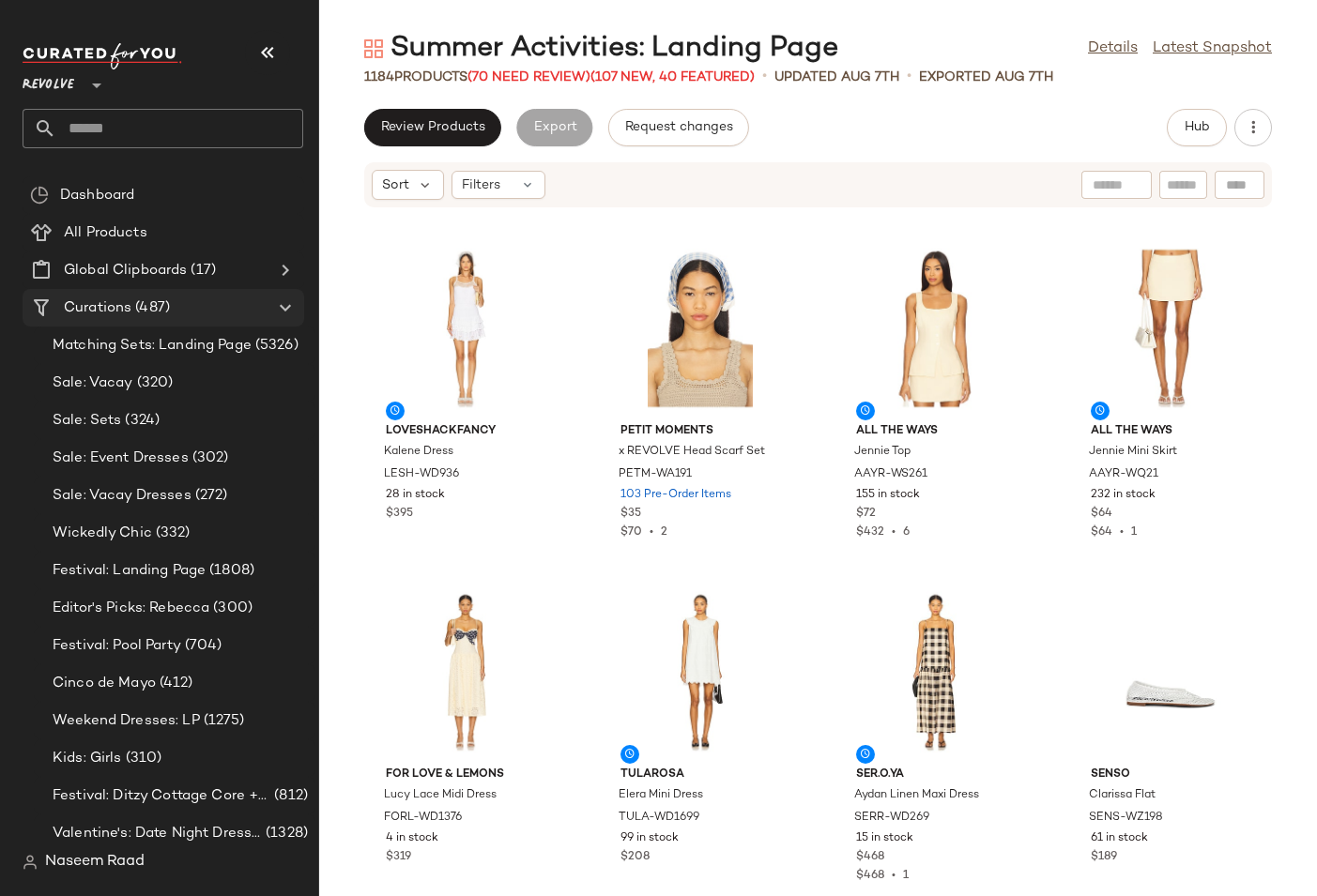click on "Curations (487)" 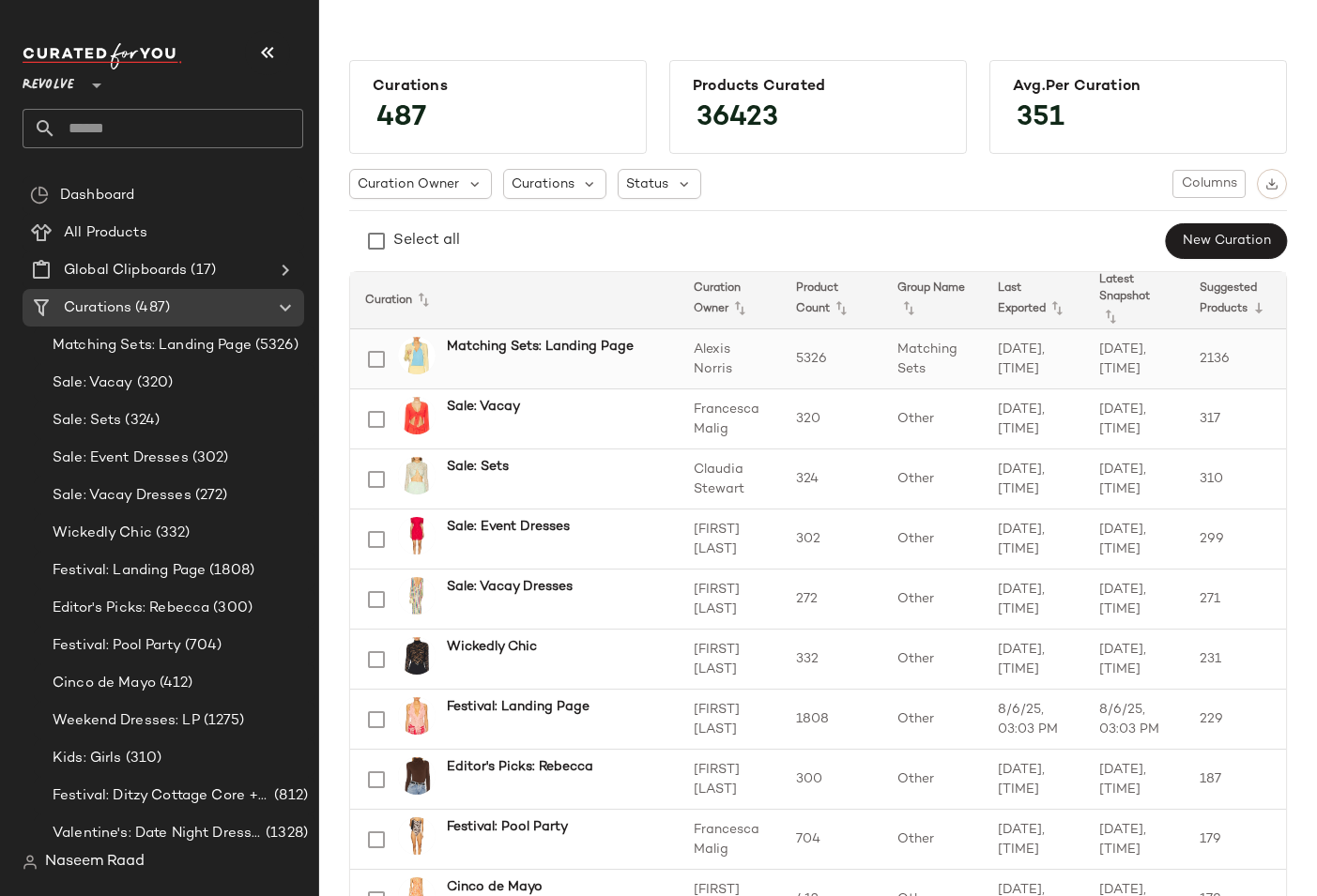 click on "Matching Sets: Landing Page" at bounding box center (540, 346) 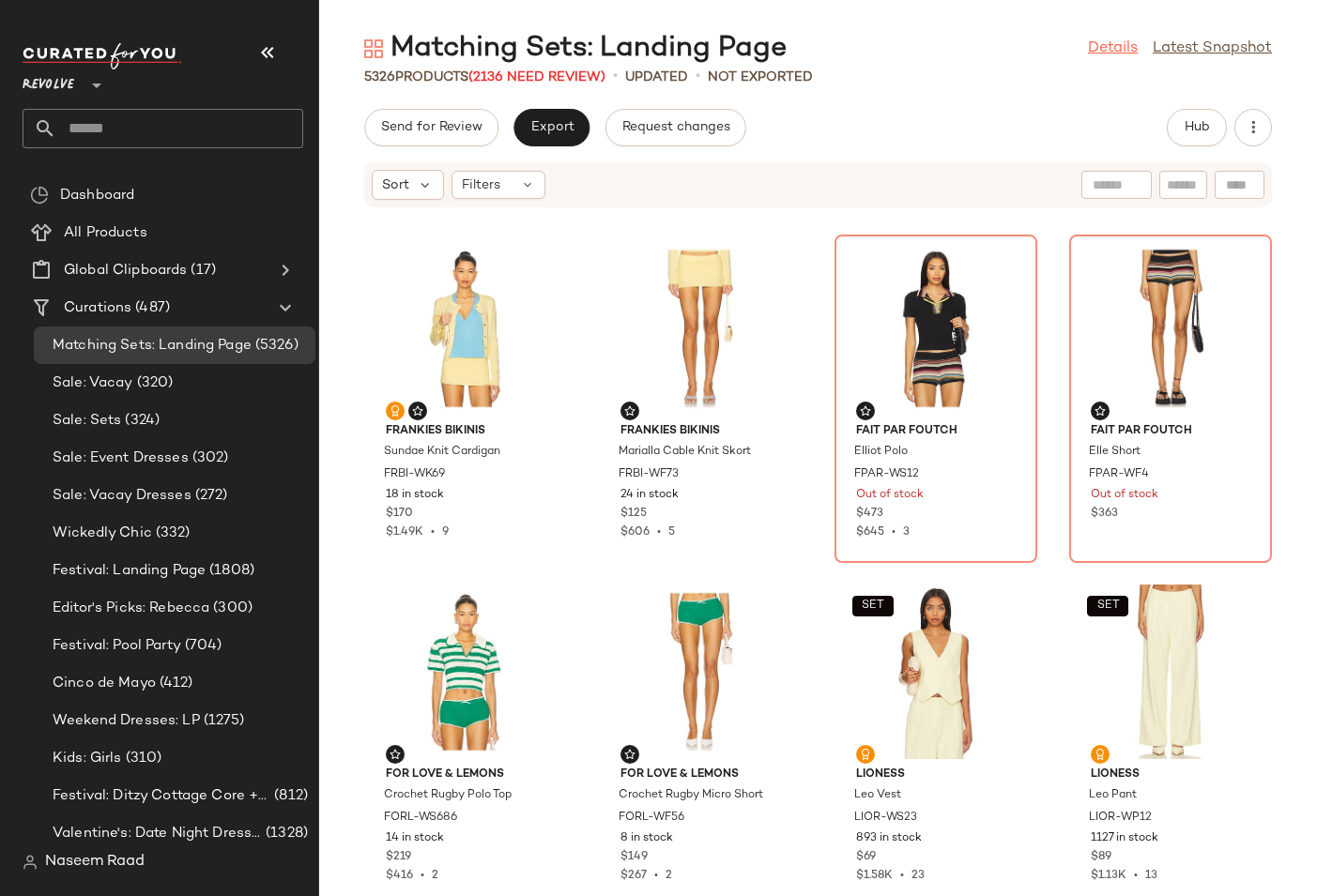 click on "Details" at bounding box center (1112, 49) 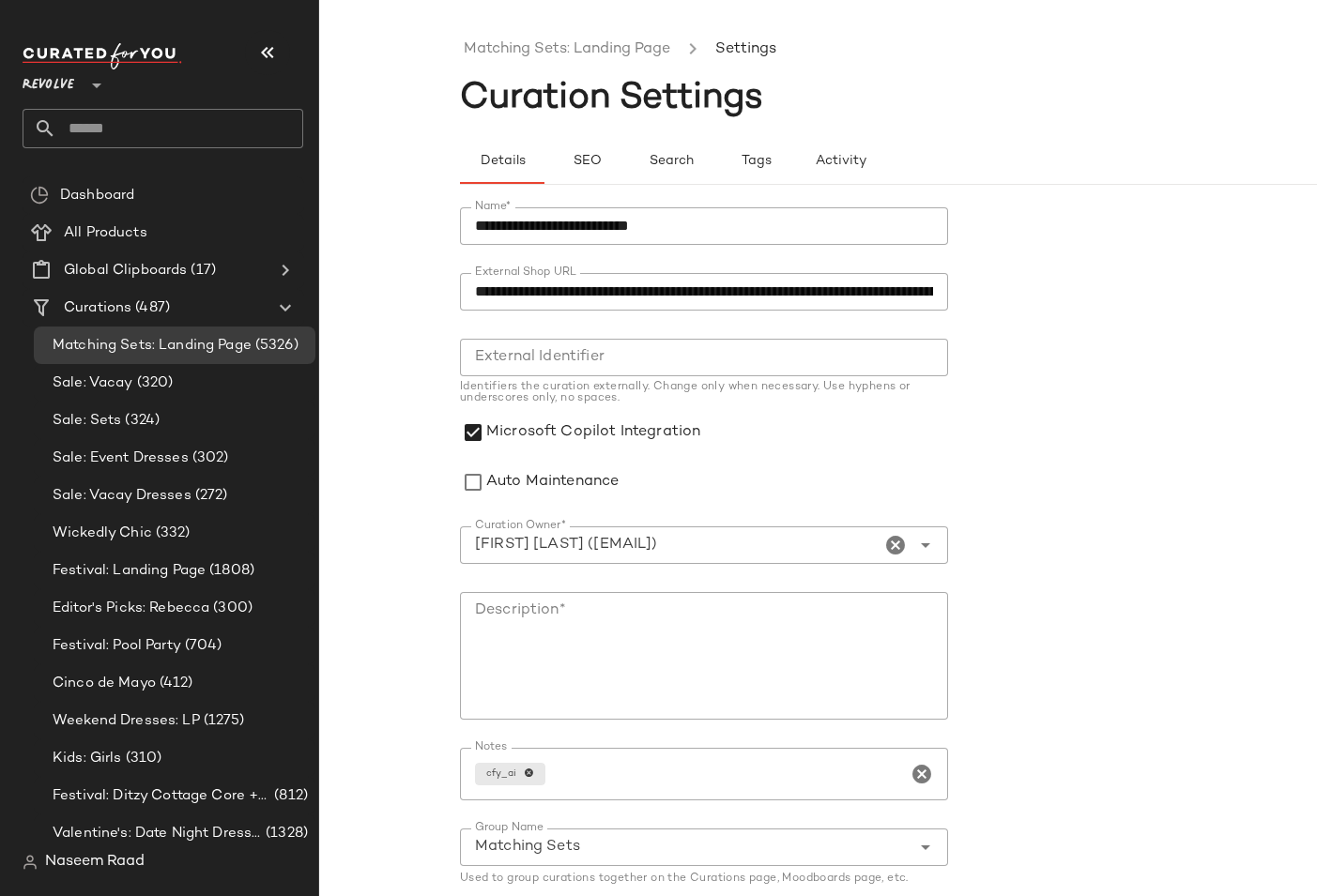 click on "Matching Sets: Landing Page Settings" at bounding box center (958, 50) 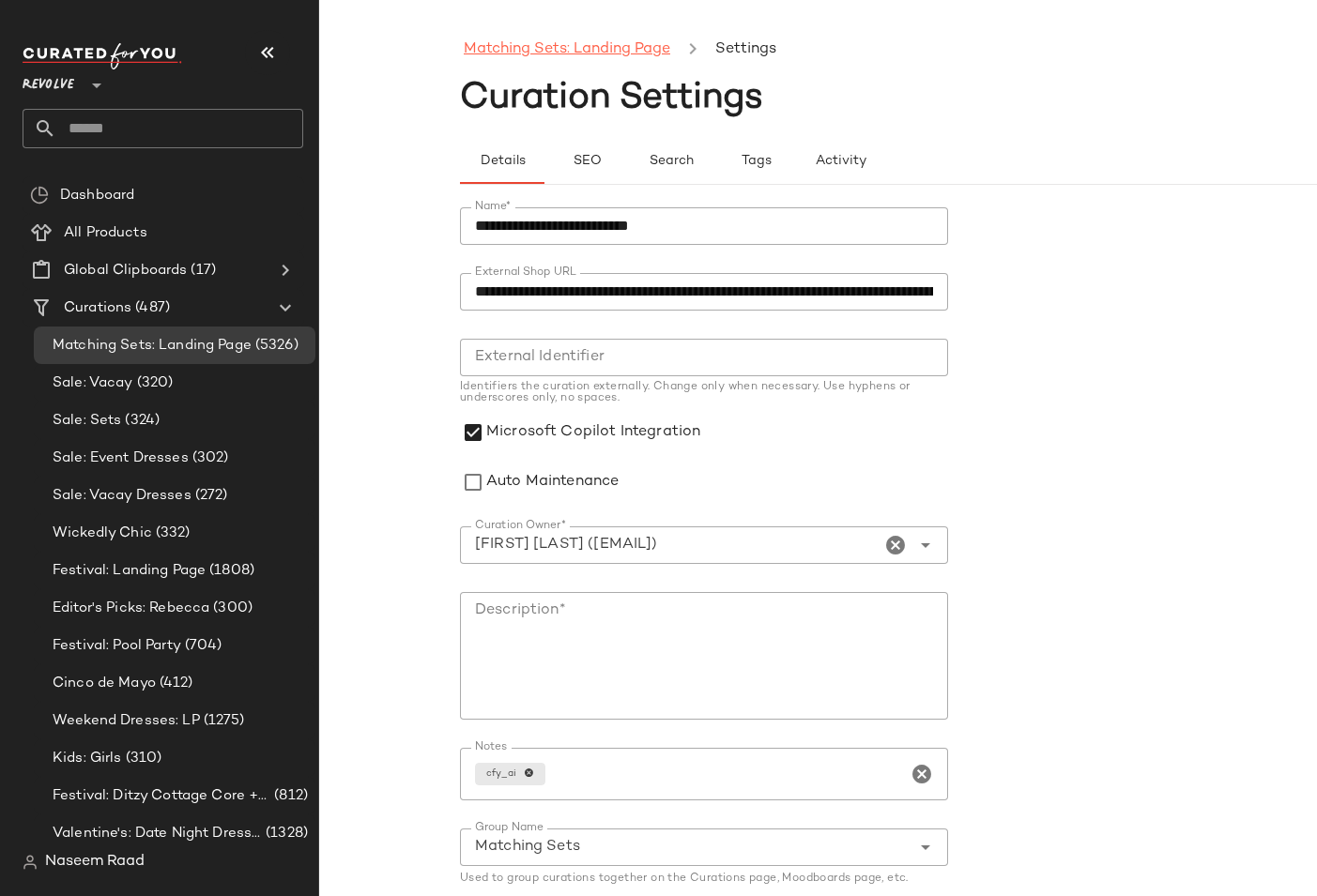 click on "Matching Sets: Landing Page" at bounding box center [567, 50] 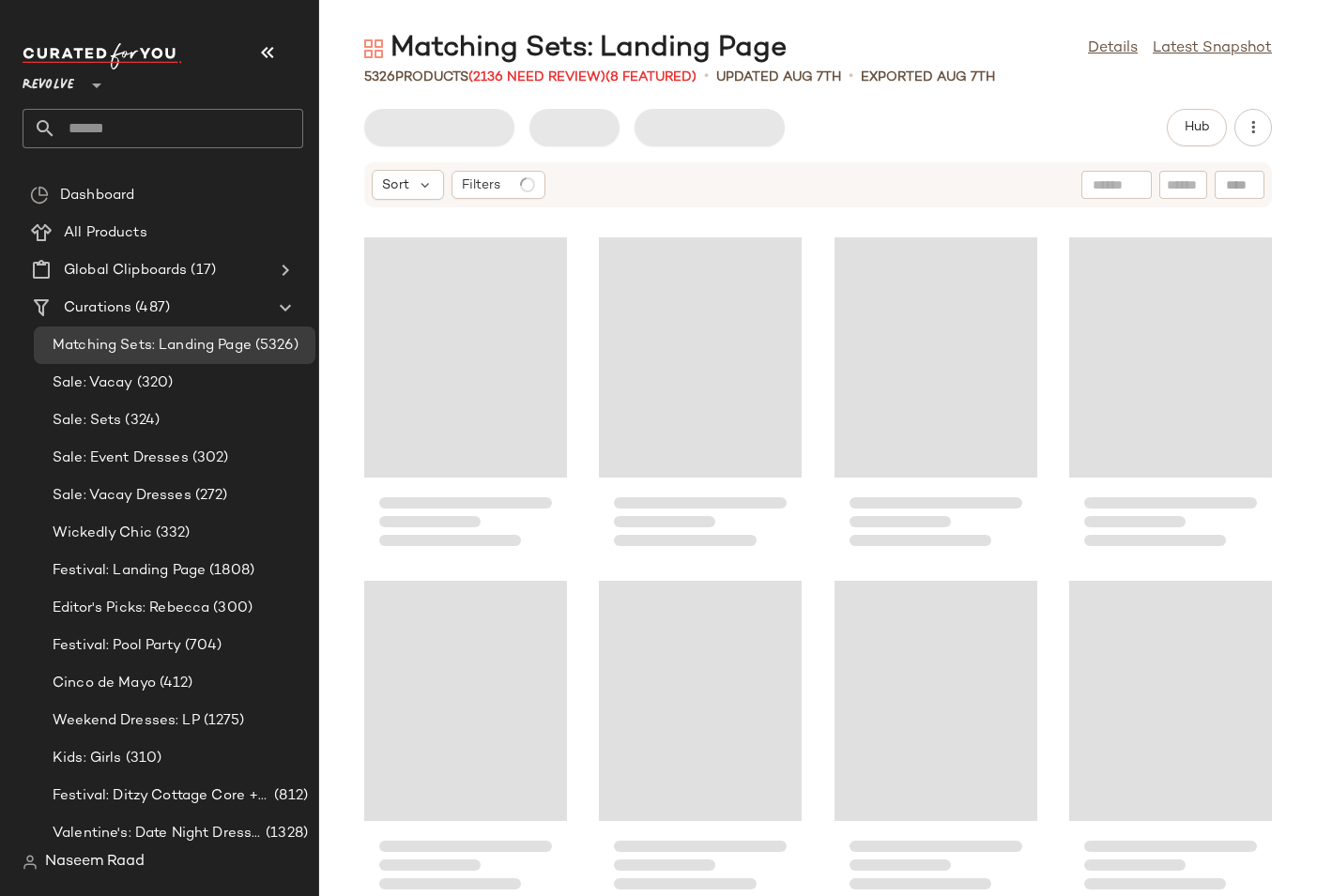 click on "Matching Sets: Landing Page" at bounding box center (575, 49) 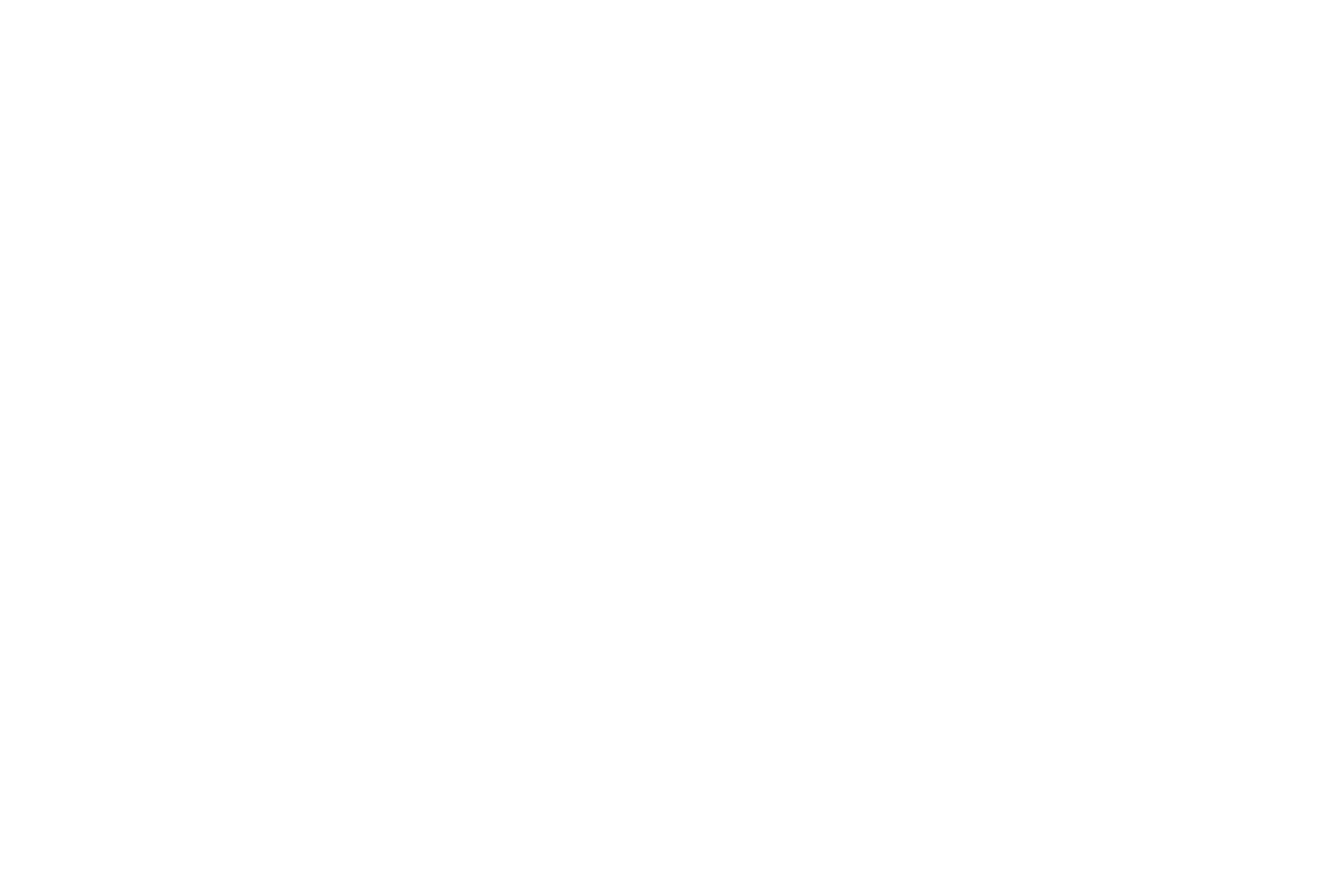 scroll, scrollTop: 0, scrollLeft: 0, axis: both 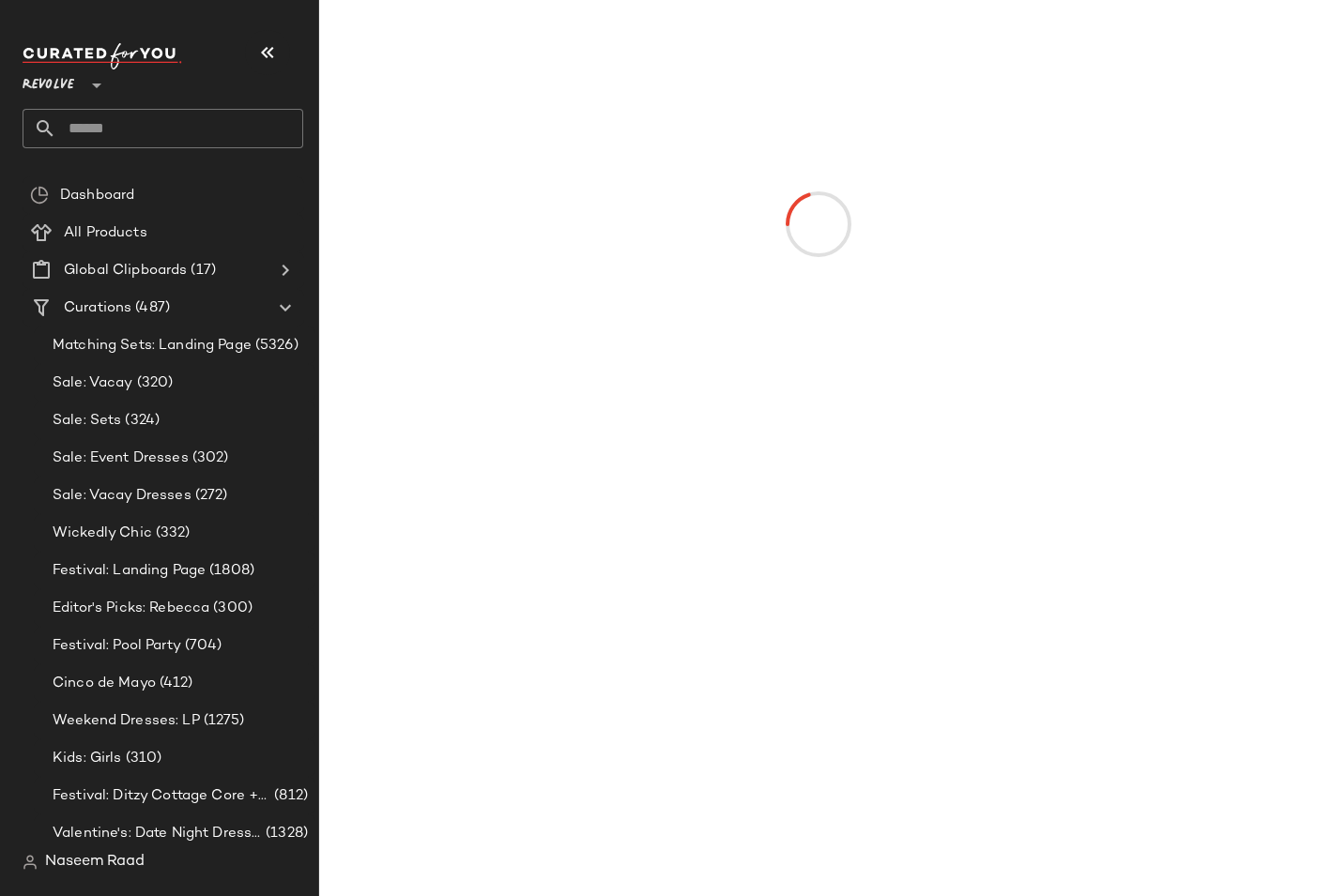 click at bounding box center [818, 224] 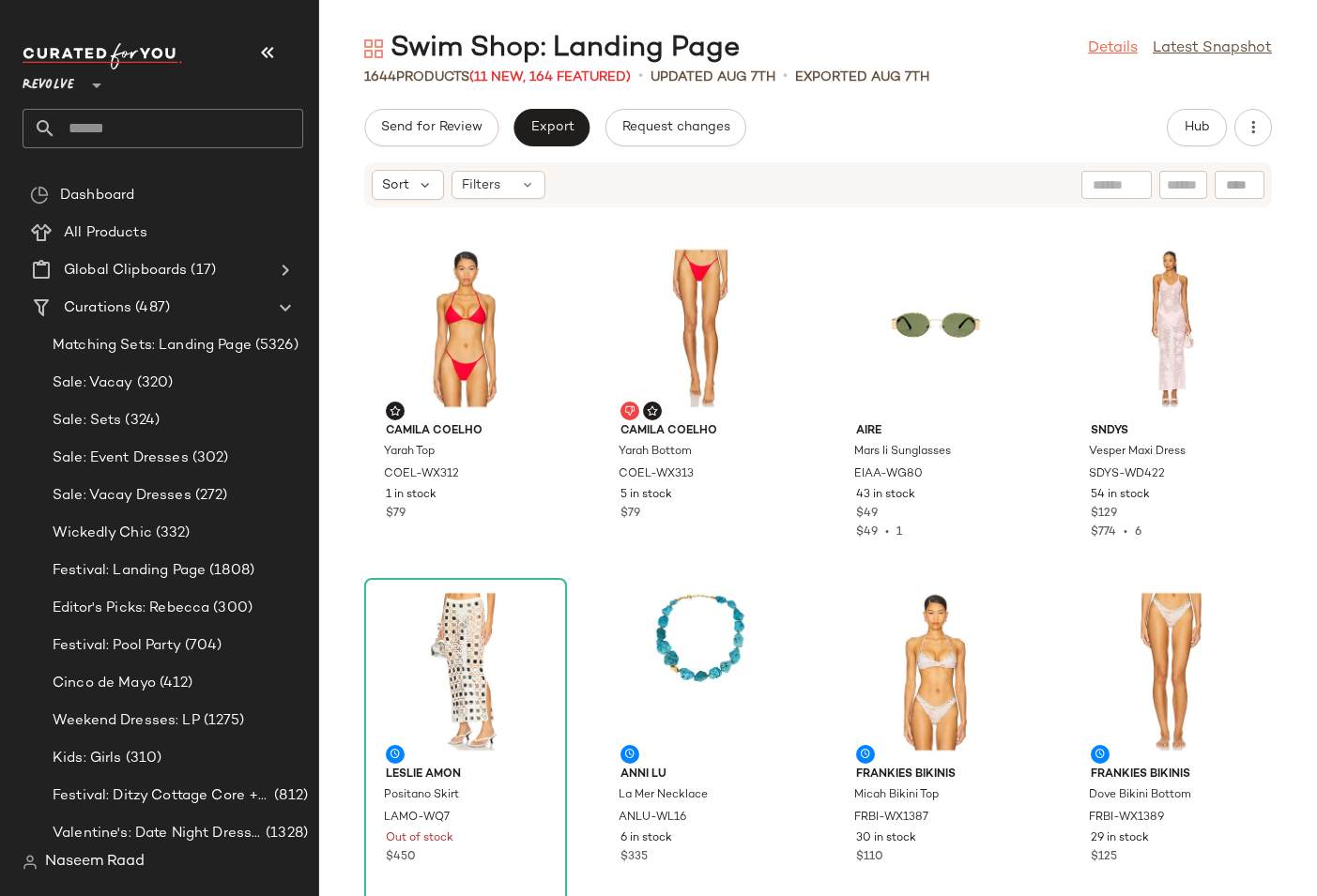 click on "Details" at bounding box center [1112, 49] 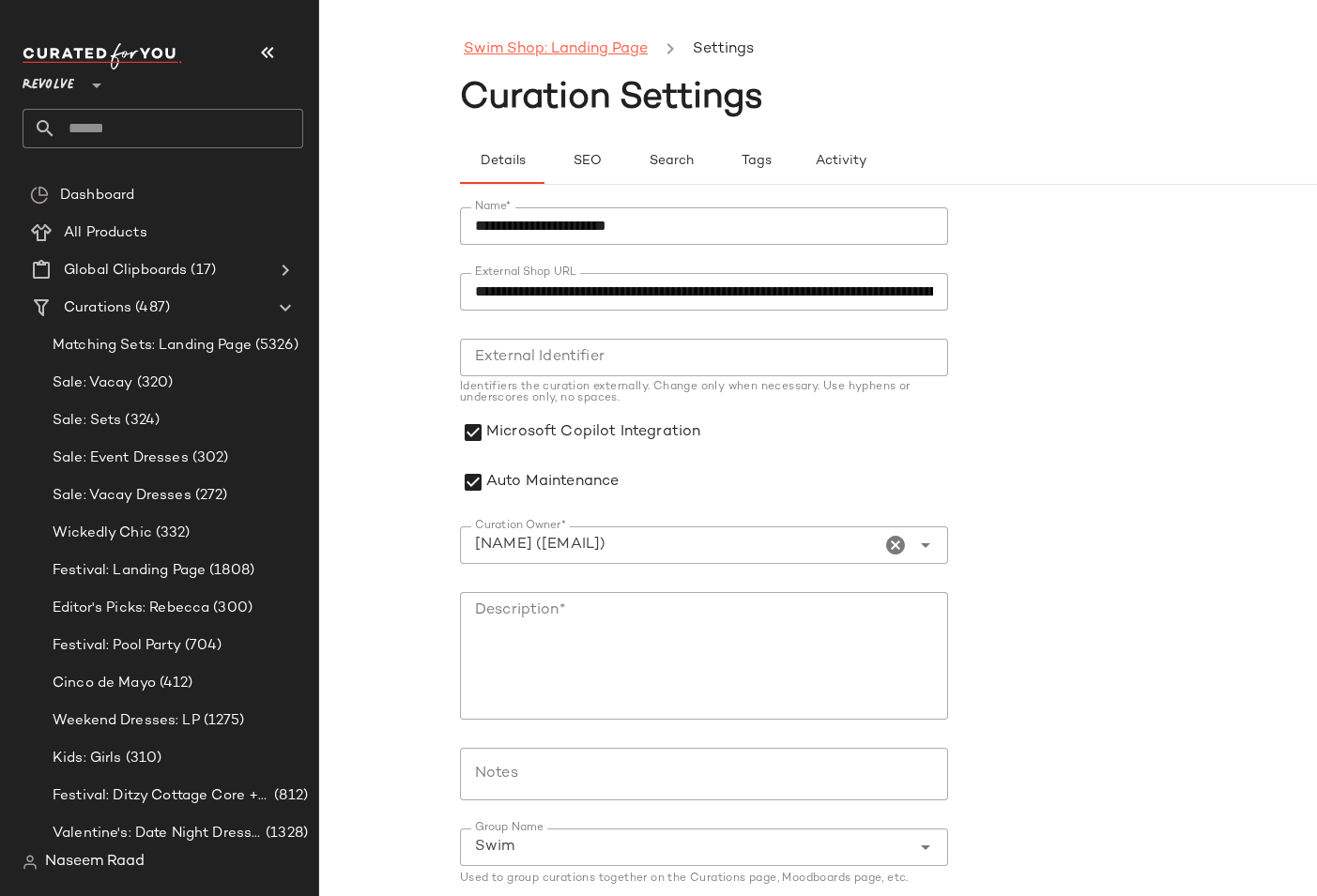 click on "Swim Shop: Landing Page" at bounding box center [556, 50] 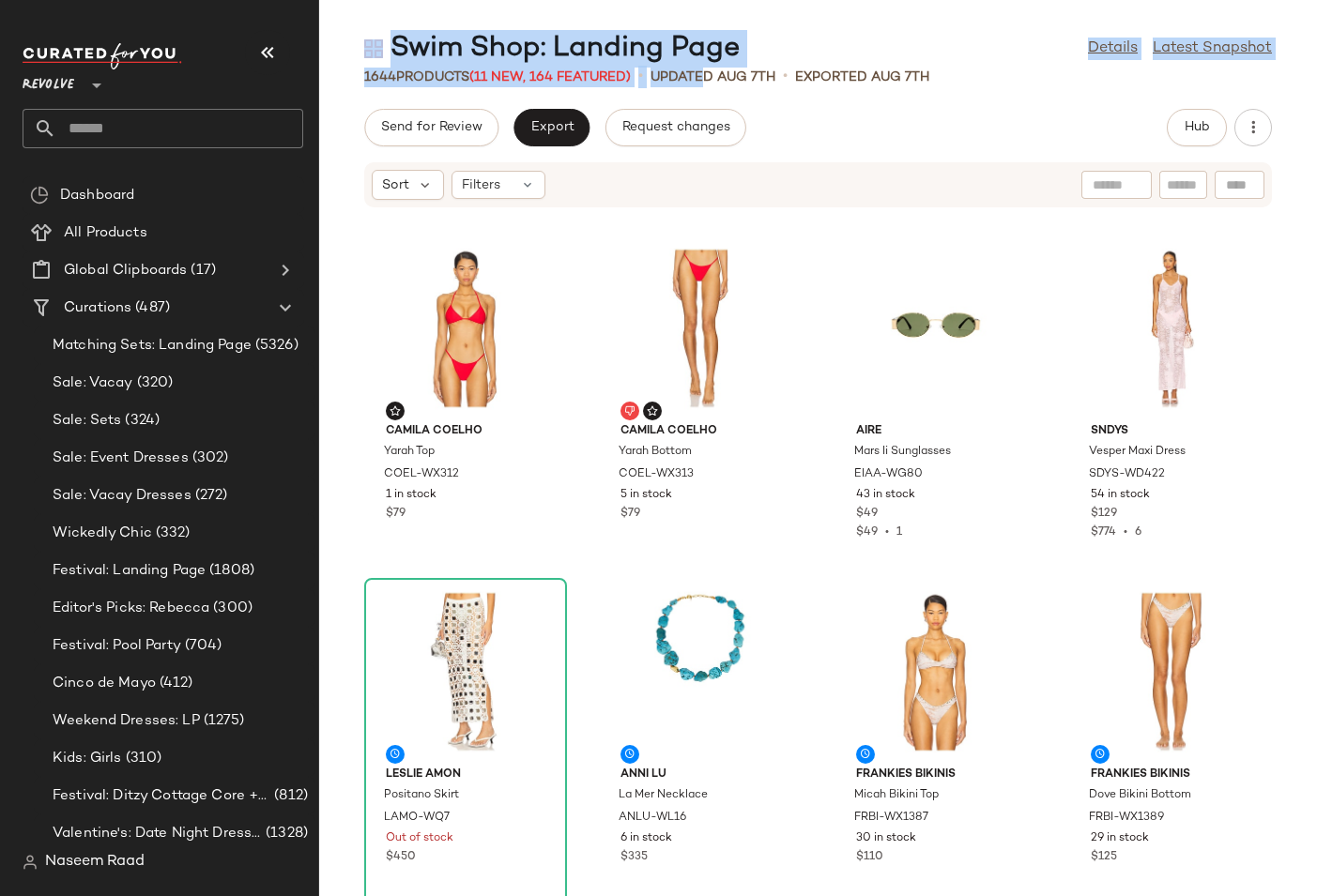 drag, startPoint x: 704, startPoint y: 85, endPoint x: 866, endPoint y: 34, distance: 169.83816 